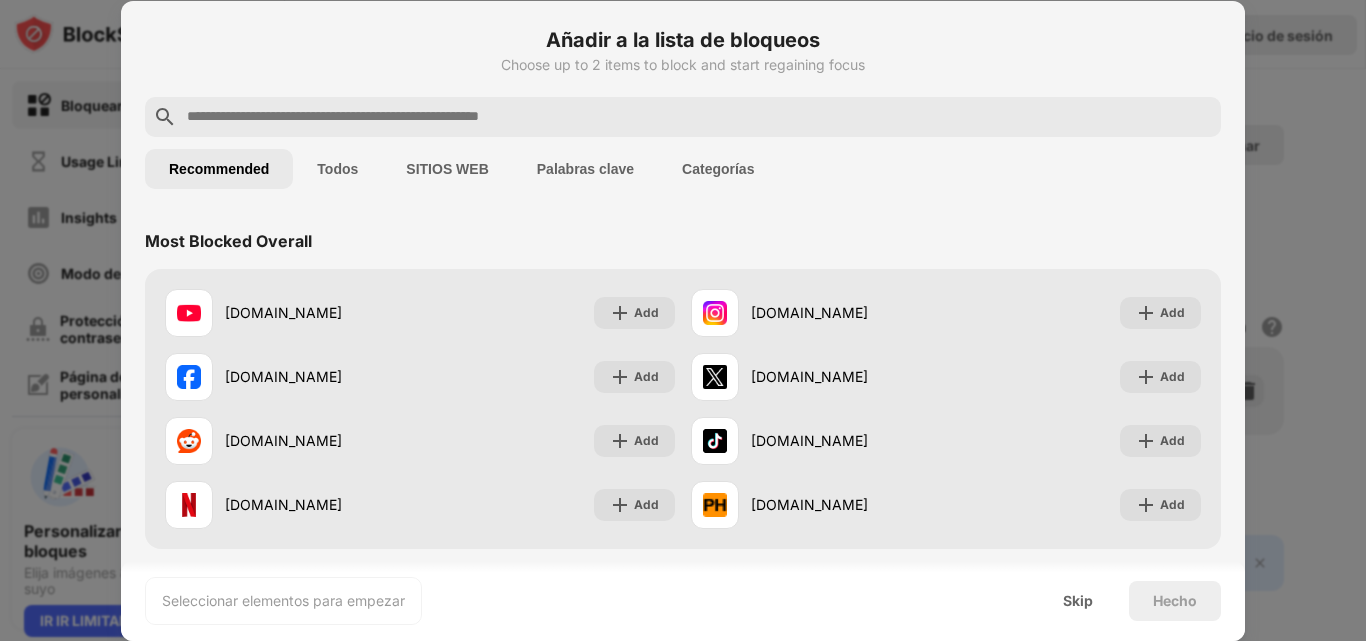 scroll, scrollTop: 0, scrollLeft: 0, axis: both 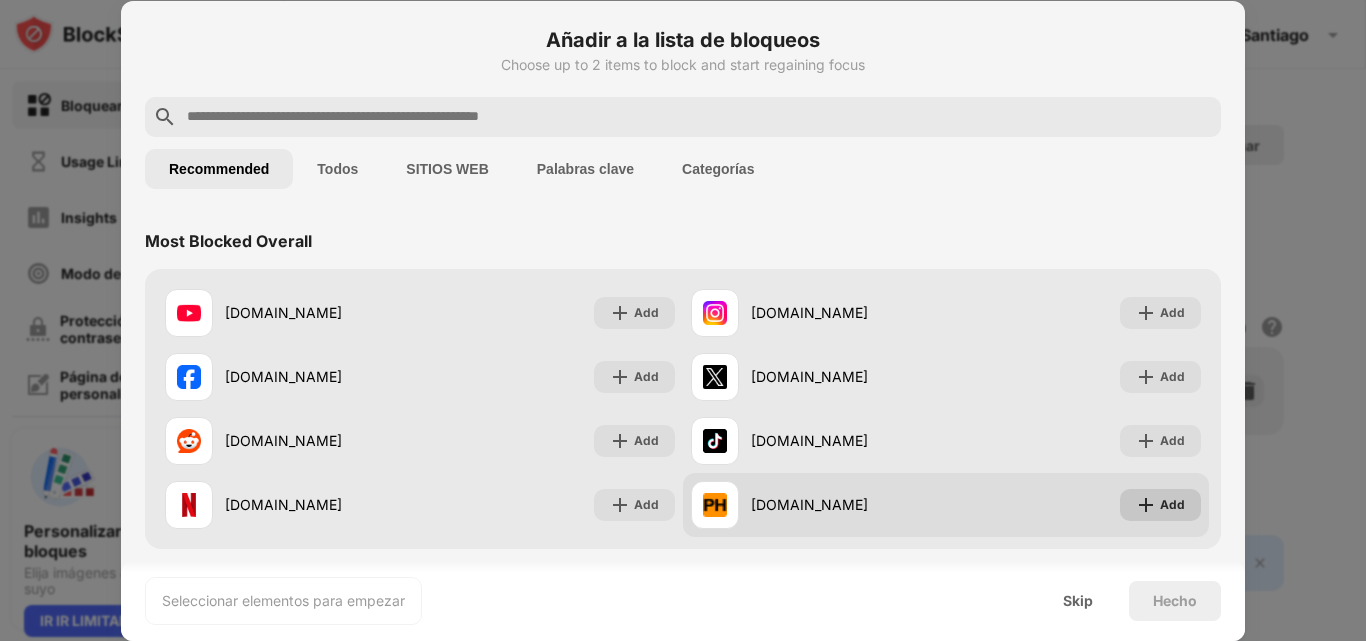 click on "Add" at bounding box center (1172, 505) 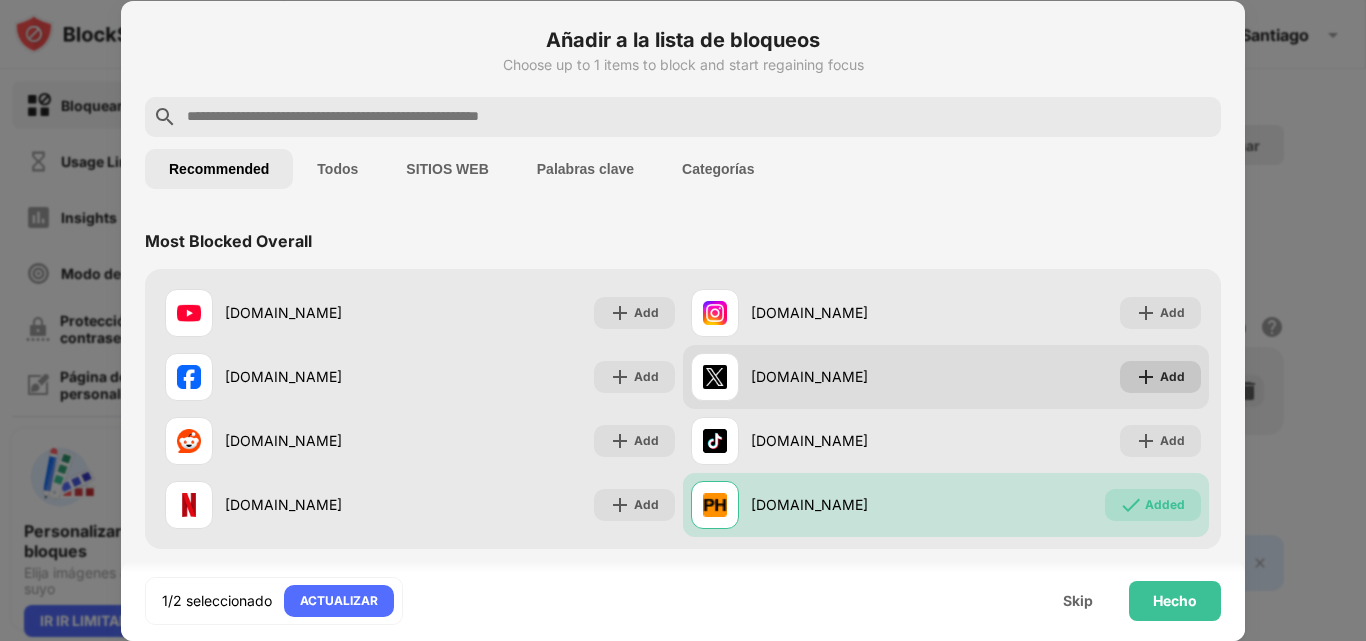 click on "Add" at bounding box center [1160, 377] 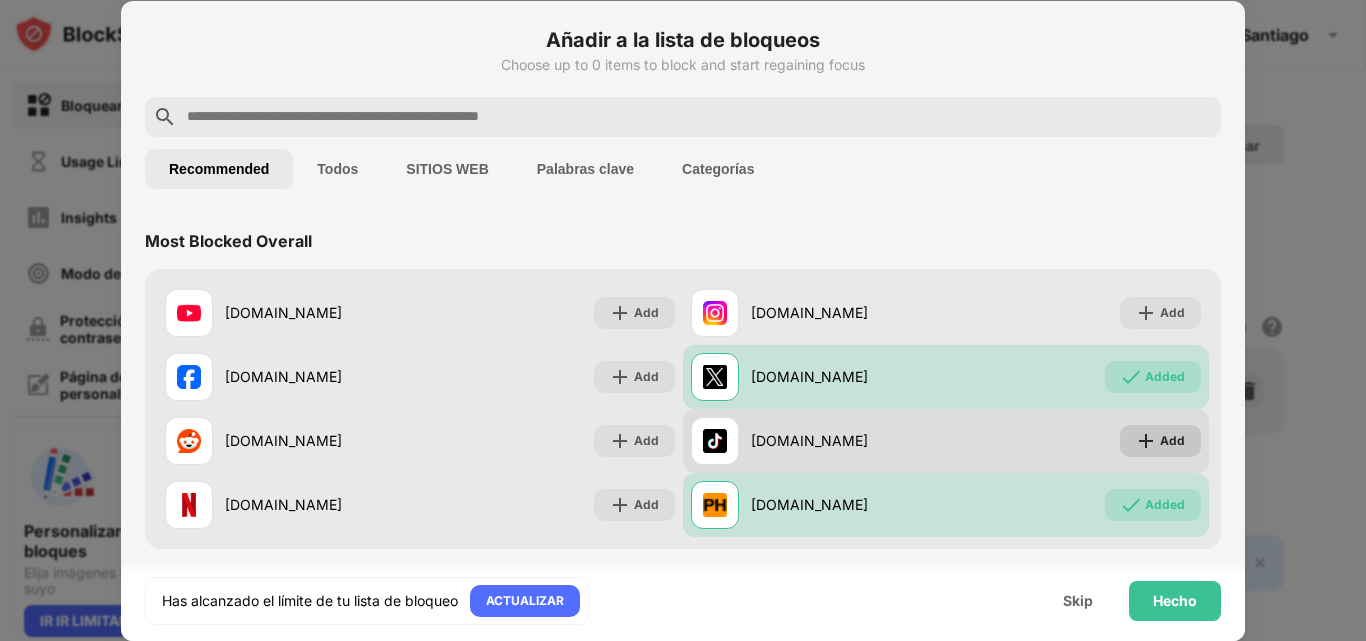 click on "Add" at bounding box center [1172, 441] 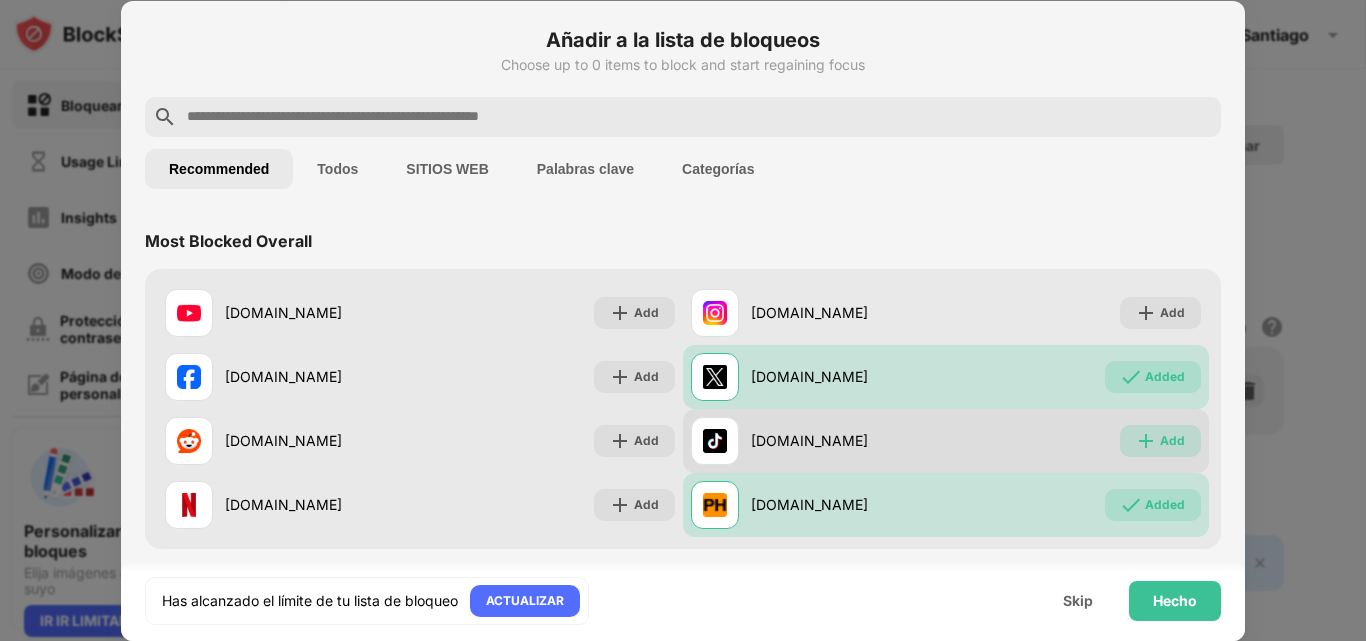 click on "Add" at bounding box center (1172, 441) 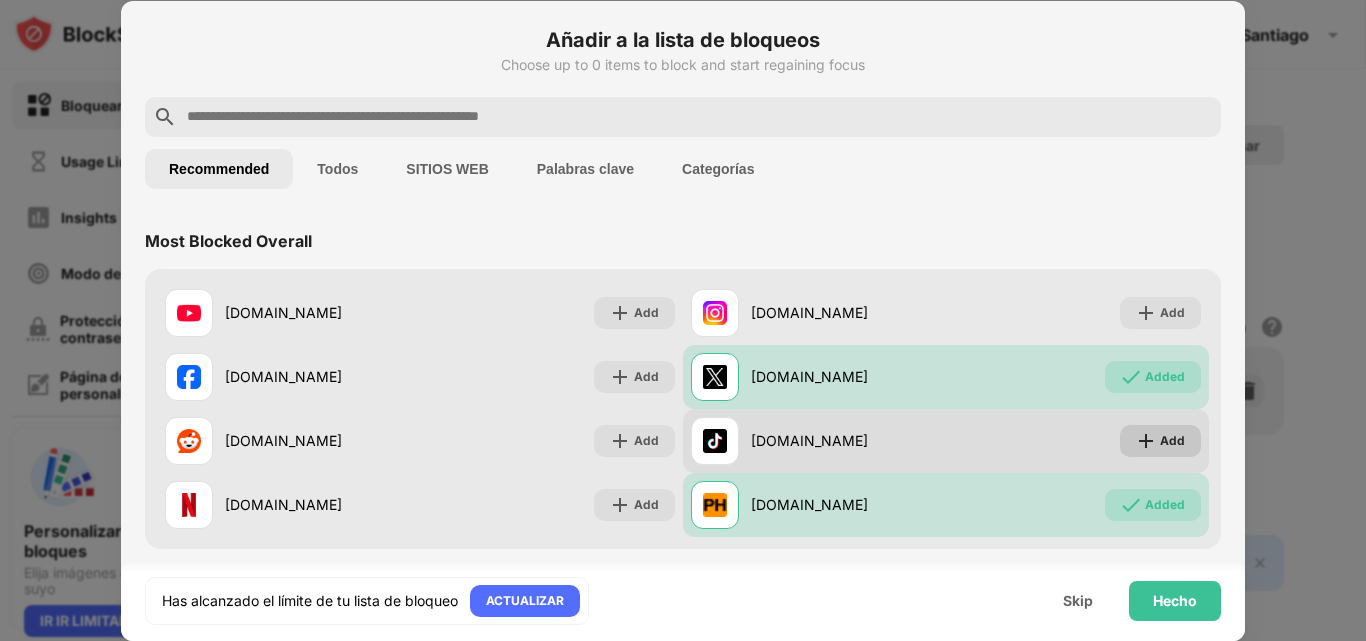 click at bounding box center (1146, 441) 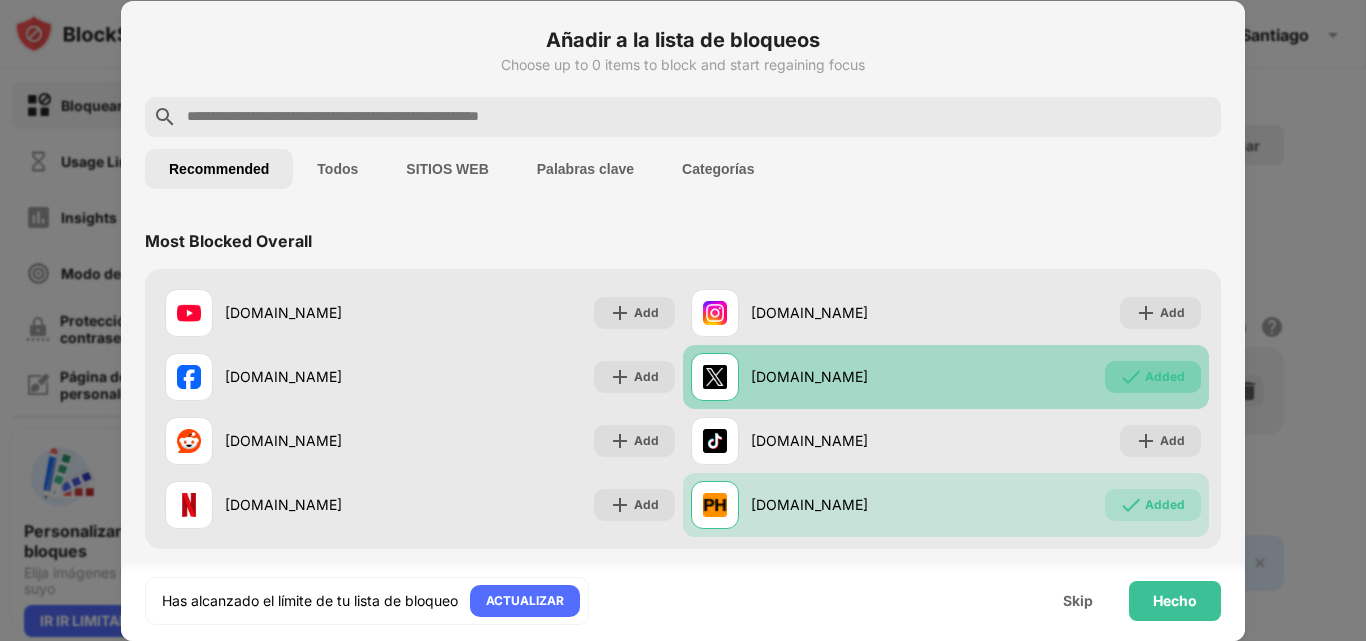 click on "Added" at bounding box center (1165, 377) 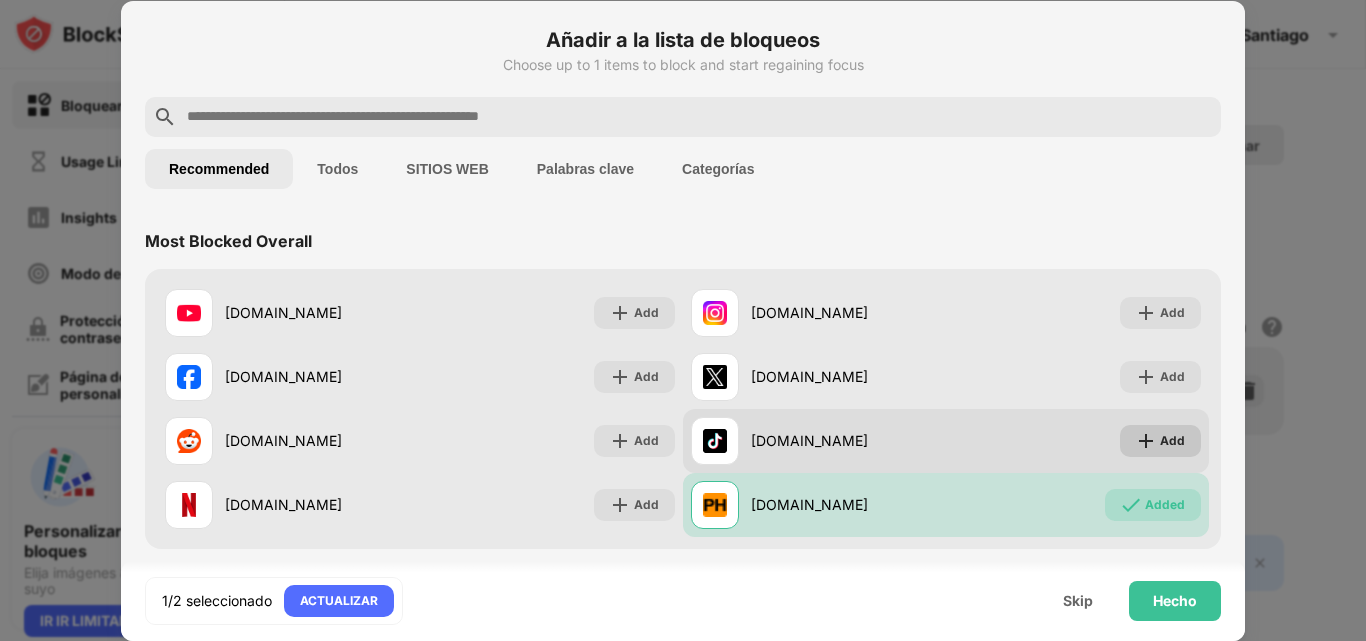 click at bounding box center [1146, 441] 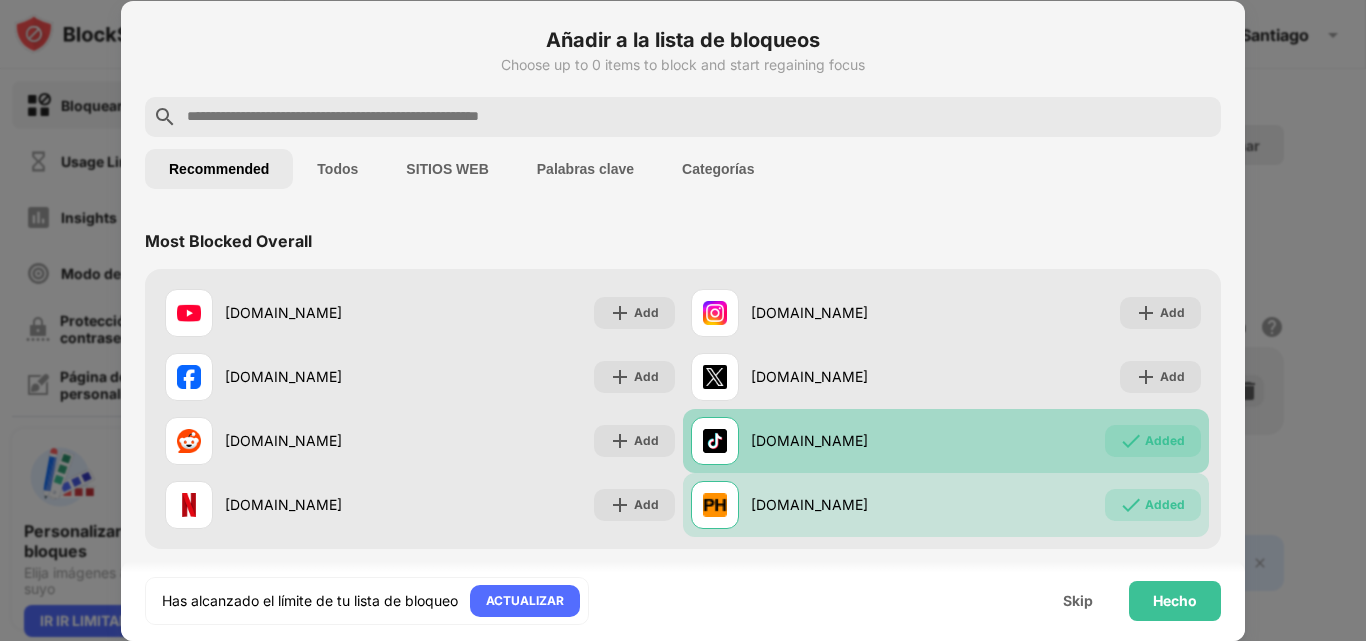 click on "Added" at bounding box center (1165, 441) 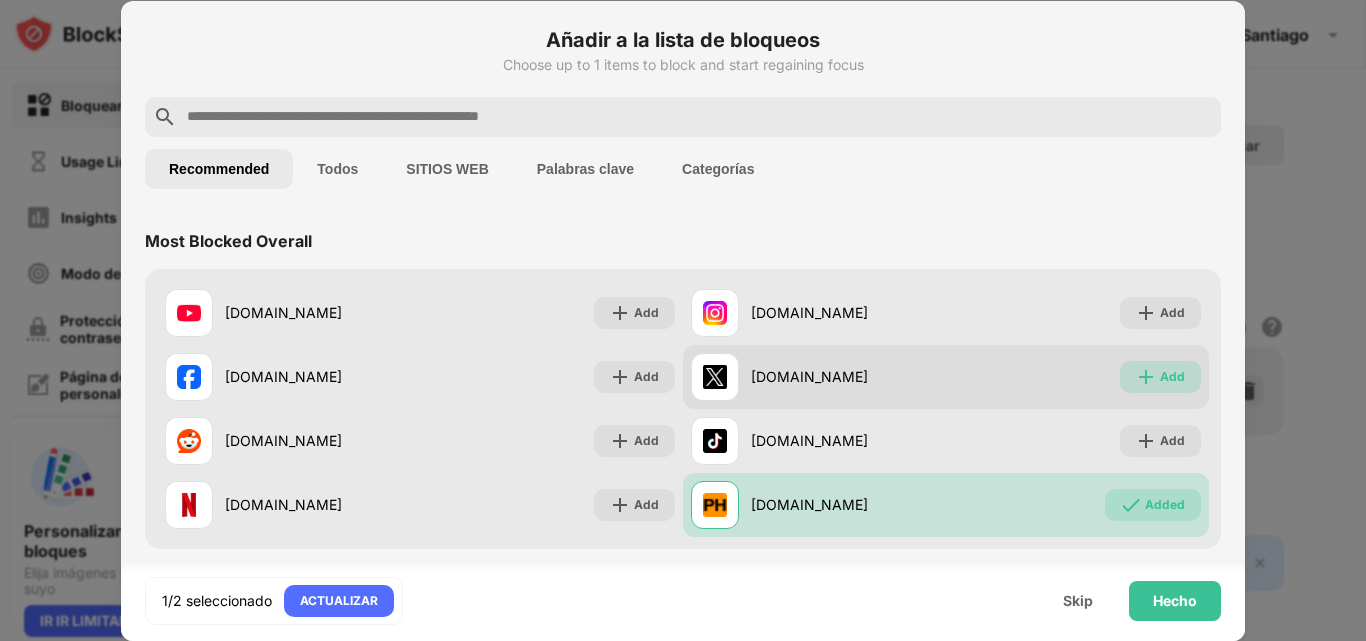 click on "Add" at bounding box center (1160, 377) 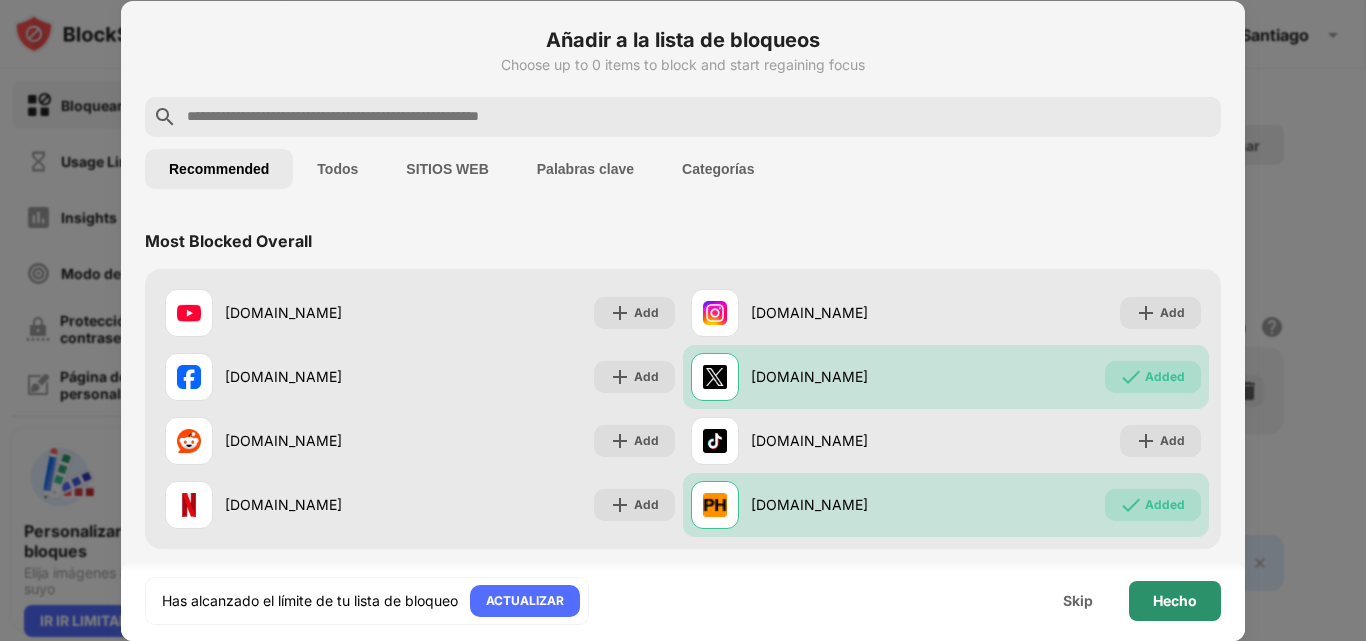 click on "Hecho" at bounding box center (1175, 601) 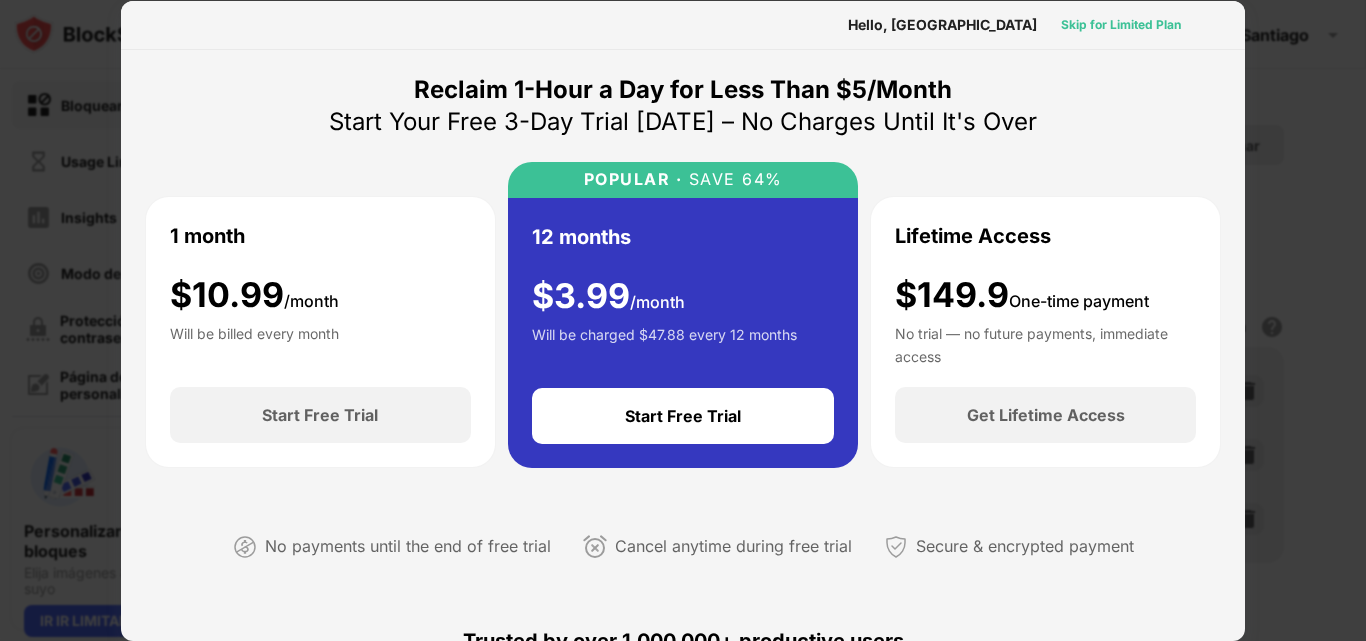click on "Skip for Limited Plan" at bounding box center (1121, 25) 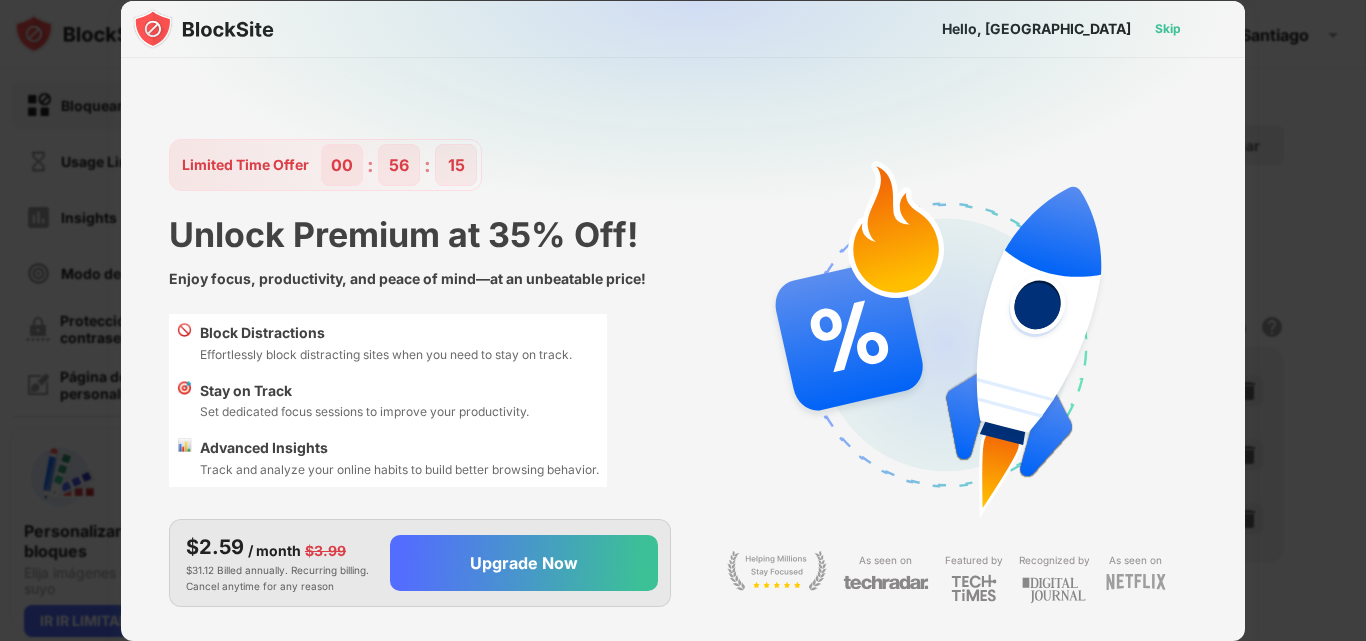 click on "Skip" at bounding box center [1168, 29] 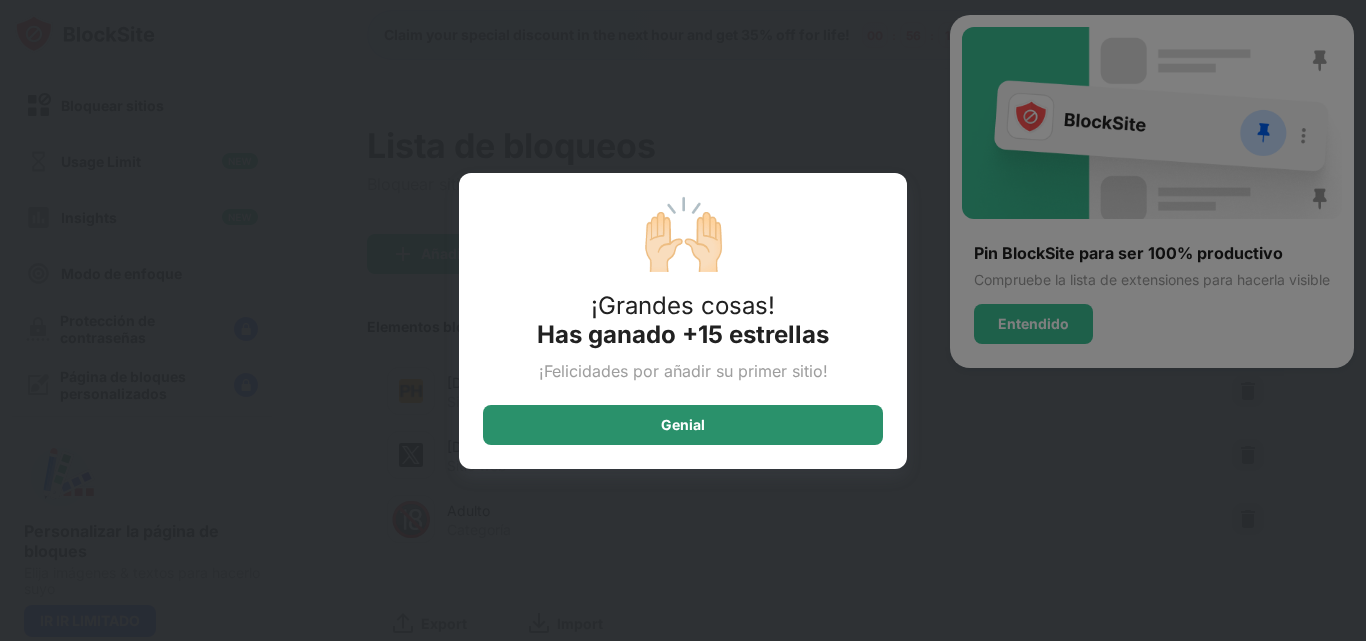 click on "Genial" at bounding box center [683, 425] 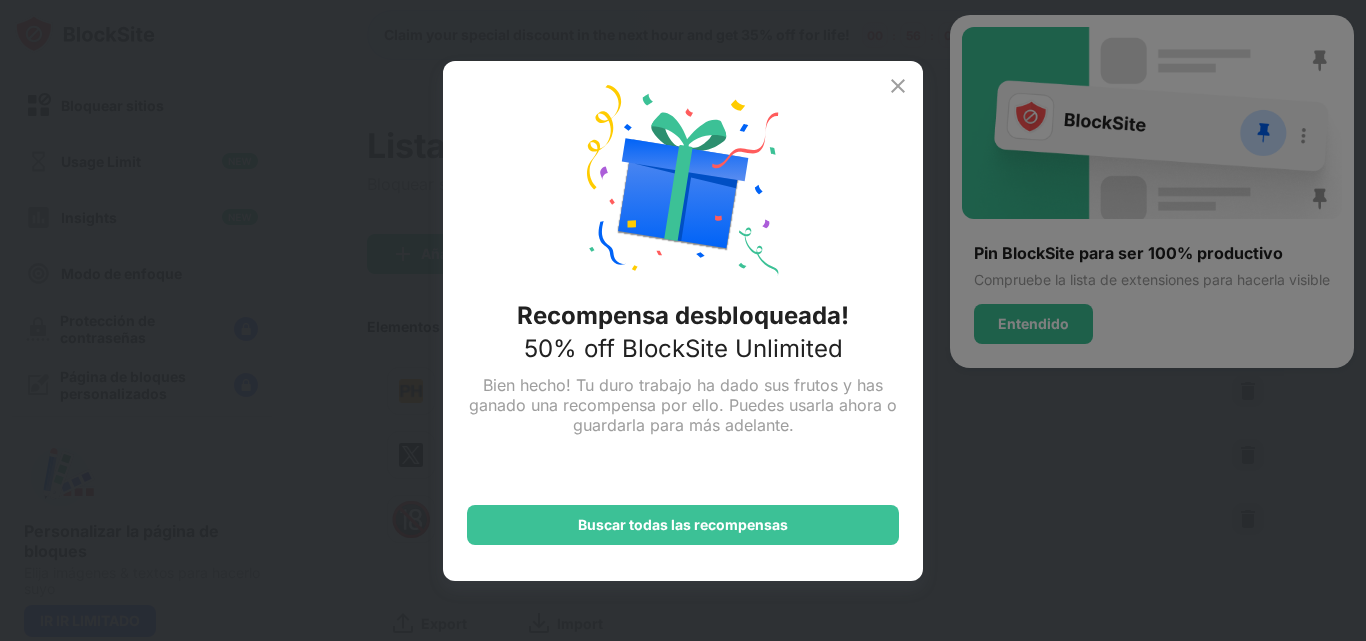 click at bounding box center (898, 86) 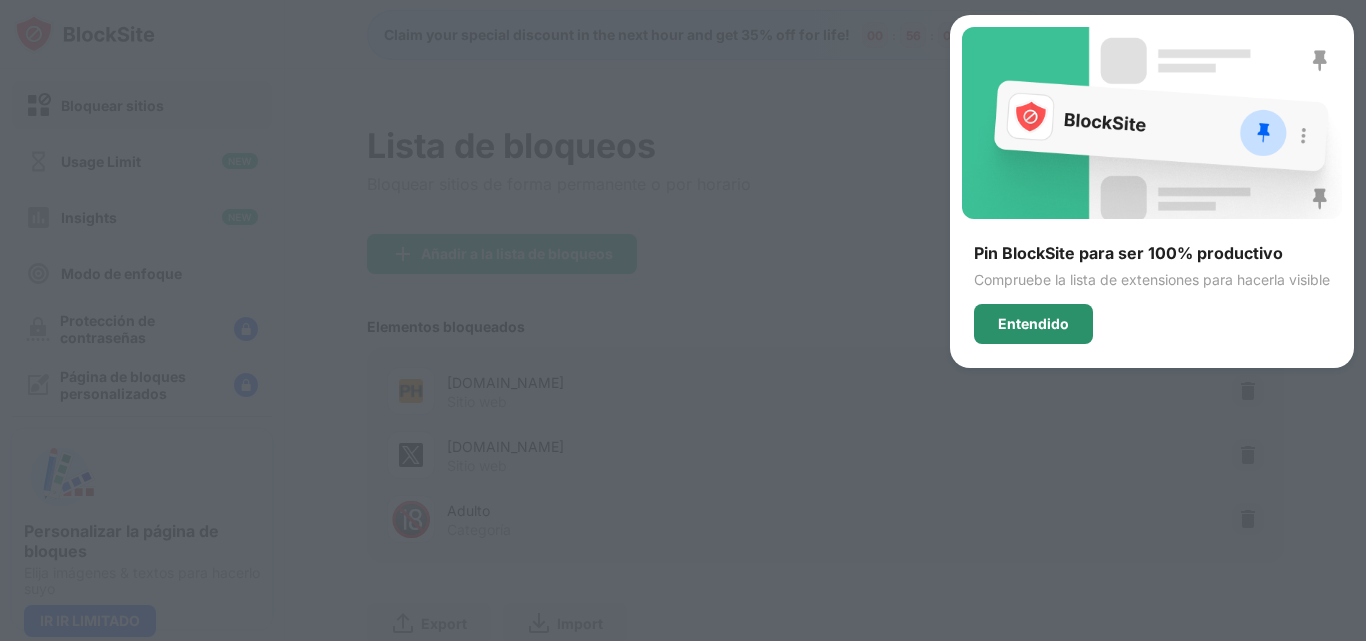 click on "Entendido" at bounding box center (1033, 324) 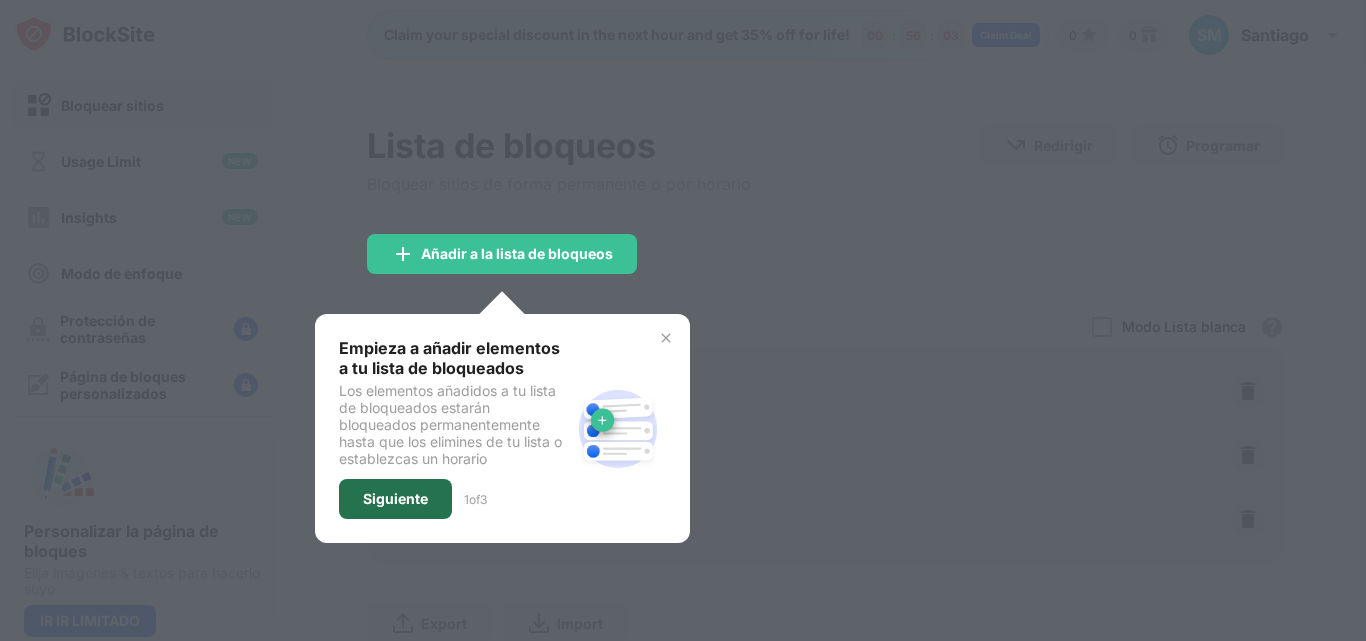 click on "Siguiente" at bounding box center [395, 499] 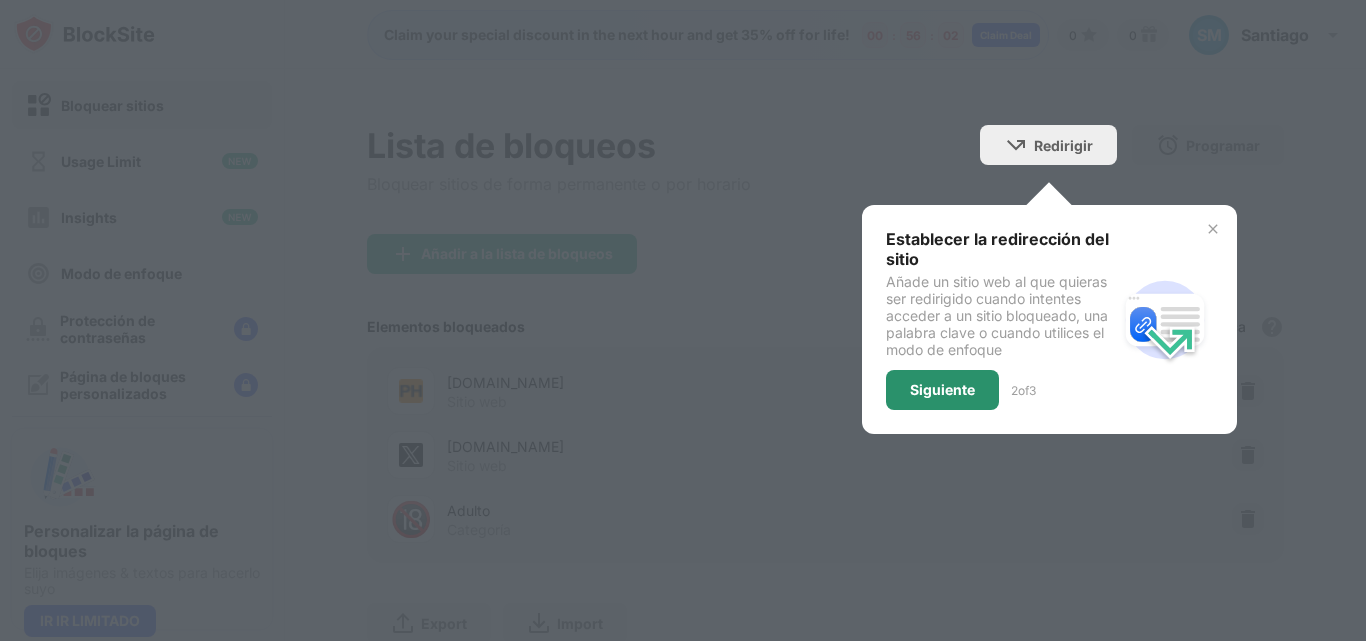 click on "Siguiente" at bounding box center [942, 390] 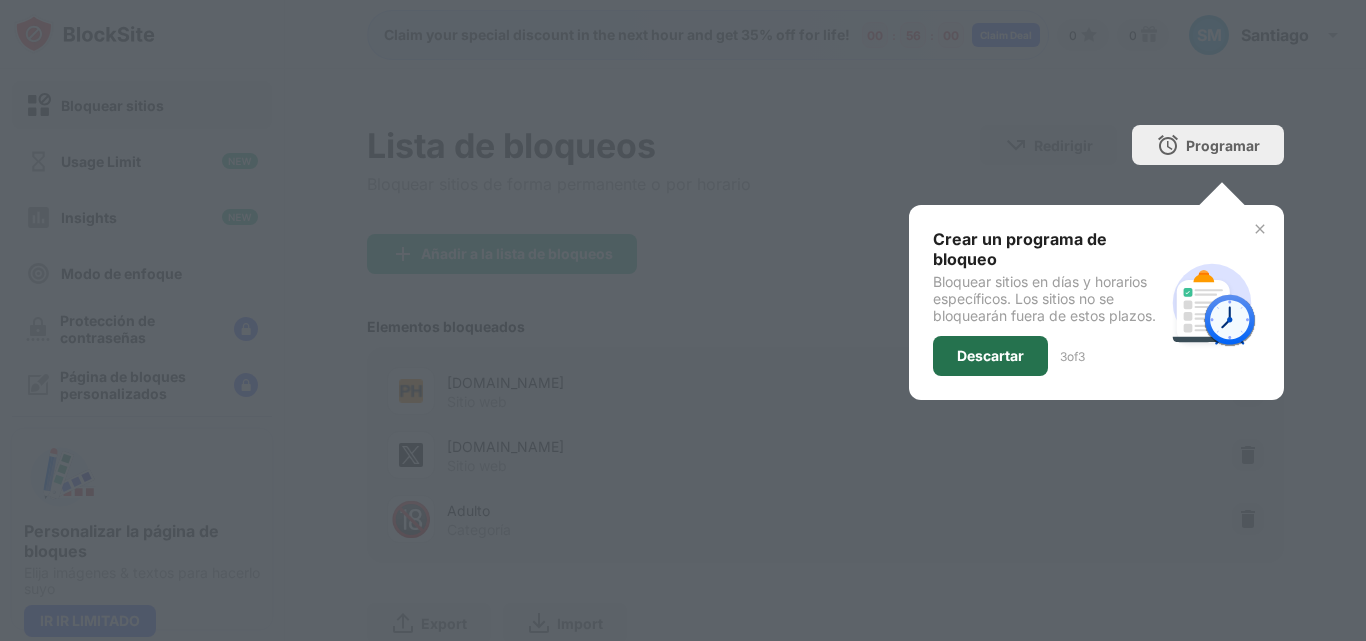 click on "Descartar" at bounding box center (990, 356) 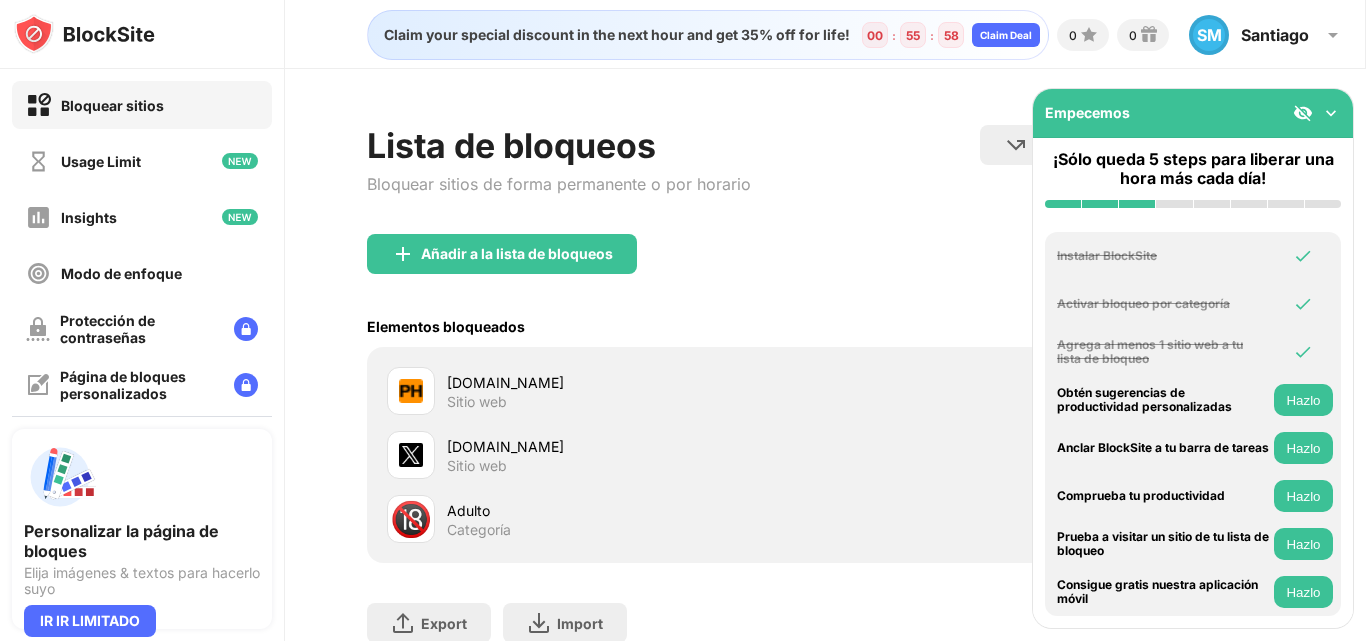 click at bounding box center (1331, 113) 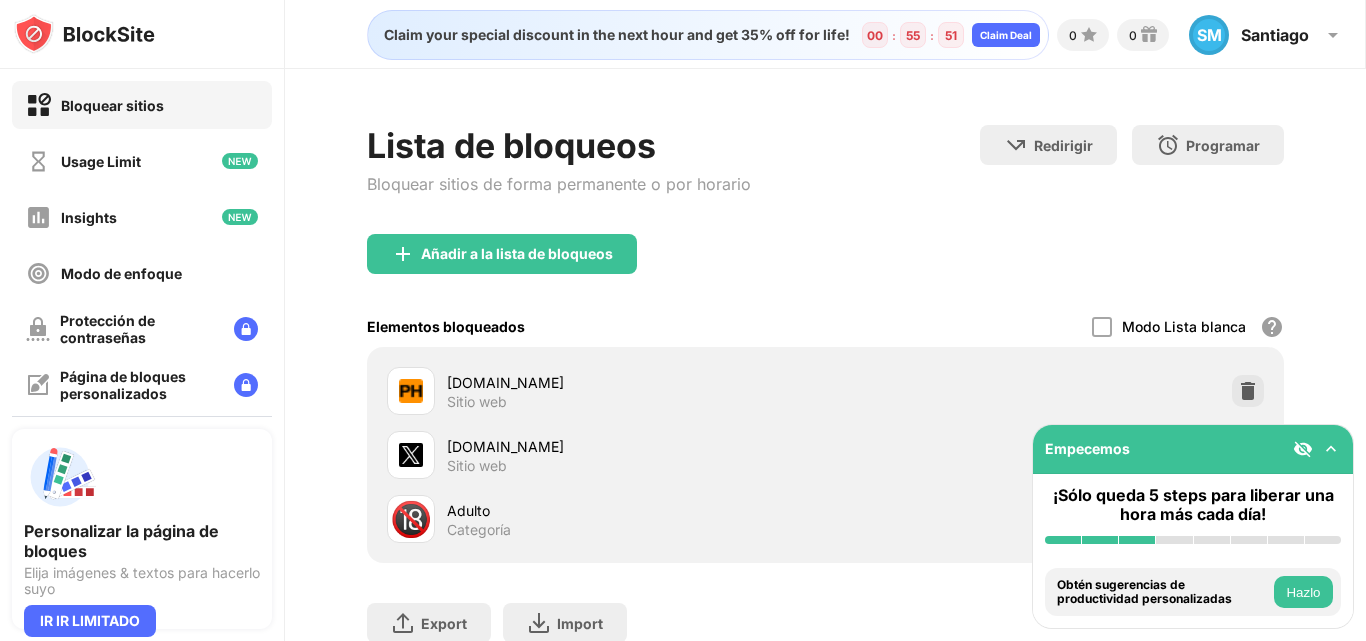 click on "Hazlo" at bounding box center (1303, 592) 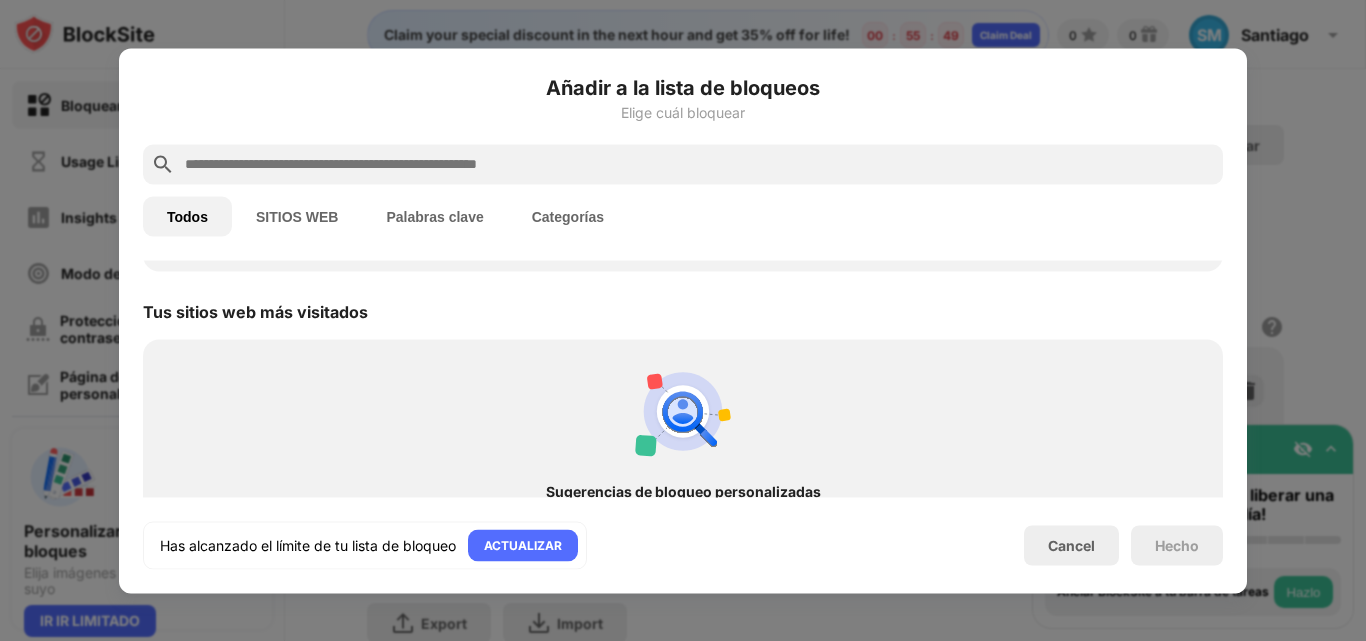 scroll, scrollTop: 696, scrollLeft: 0, axis: vertical 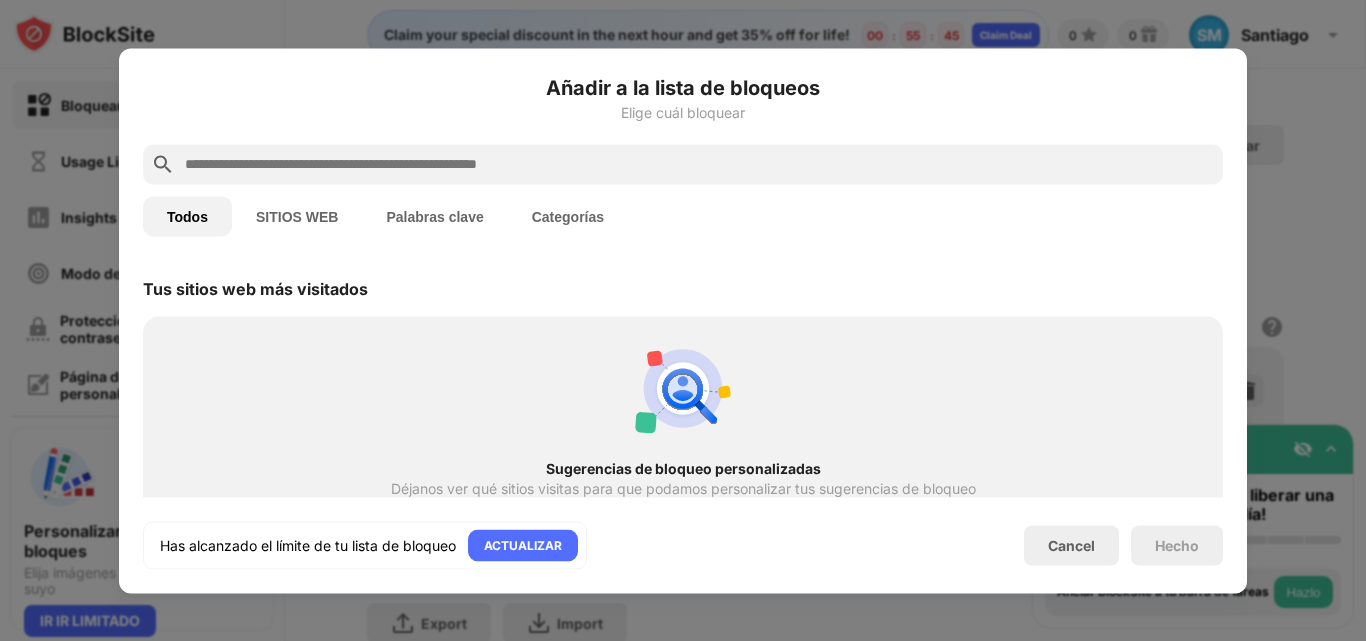 click at bounding box center (699, 164) 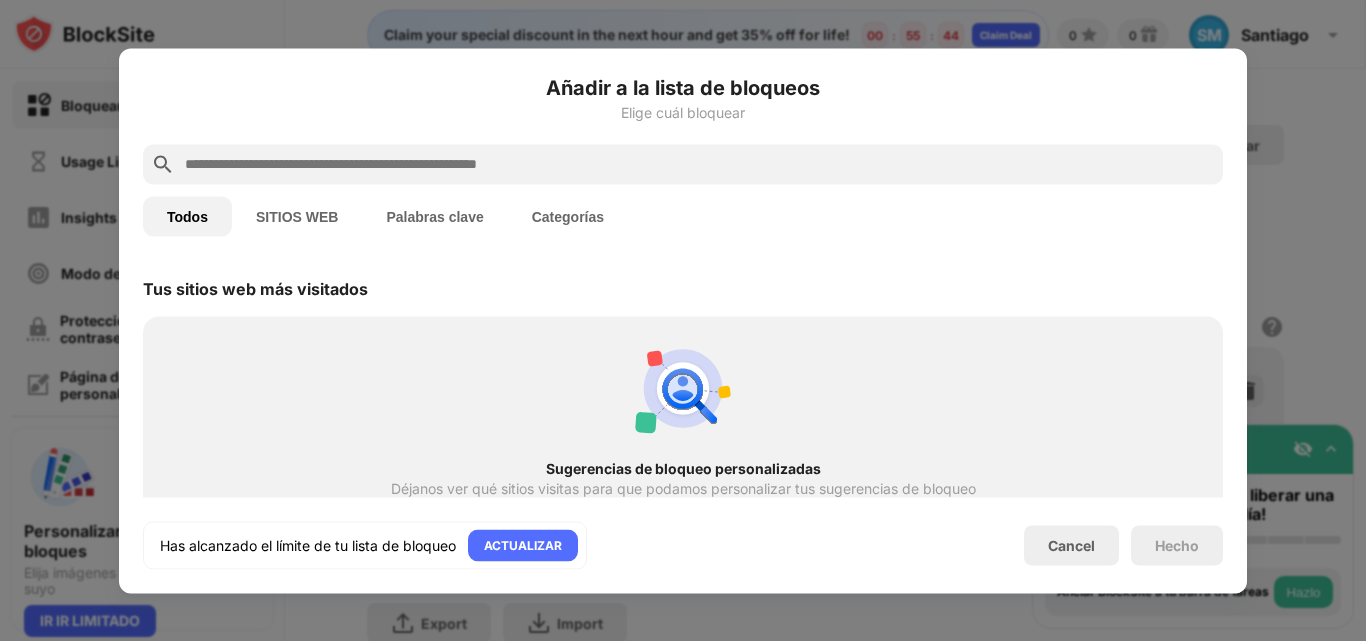 type on "*" 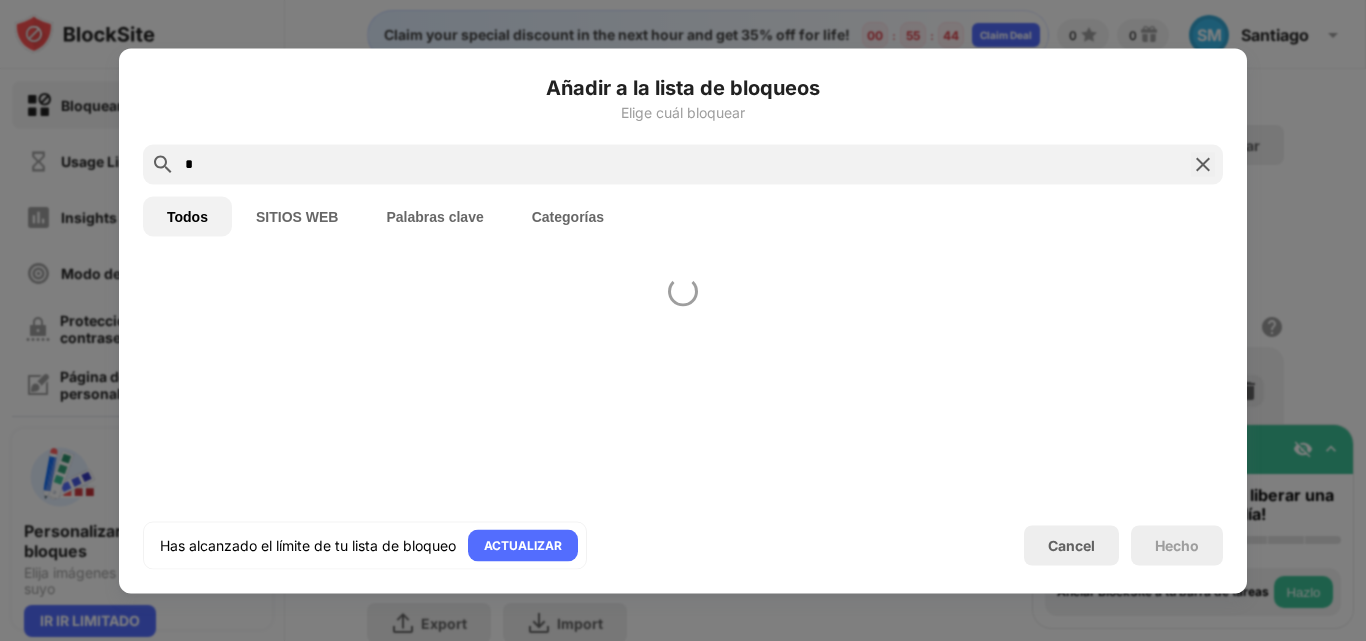 scroll, scrollTop: 0, scrollLeft: 0, axis: both 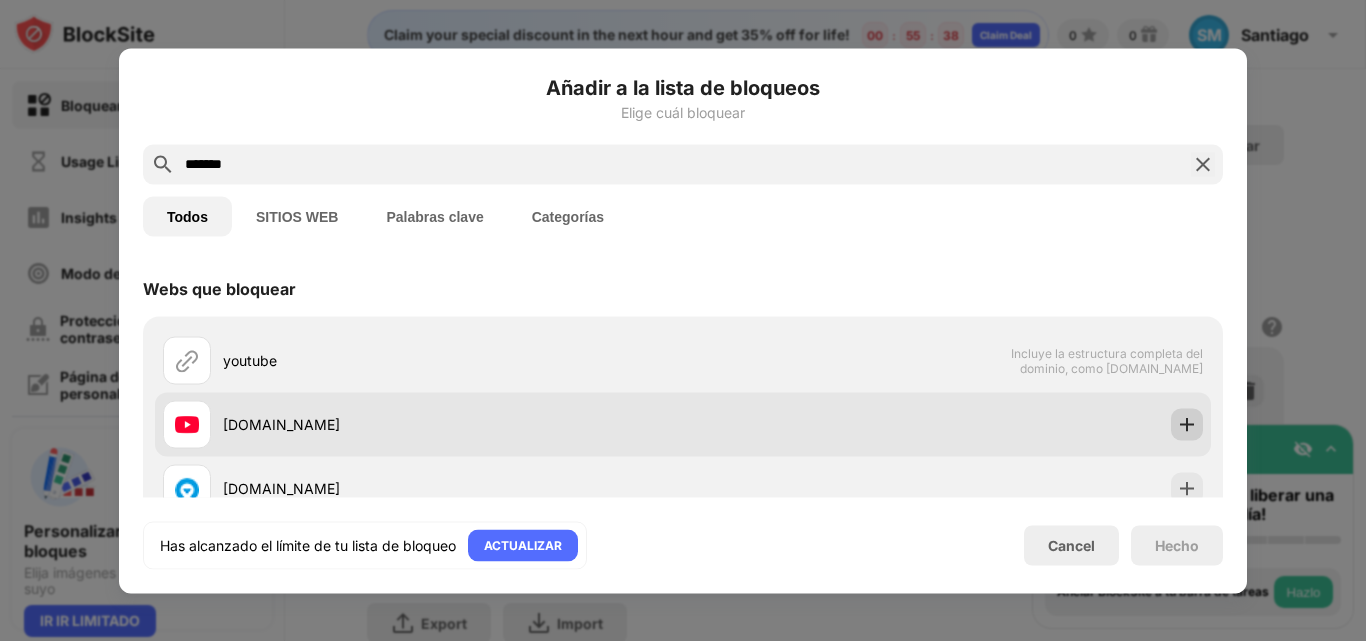 type on "*******" 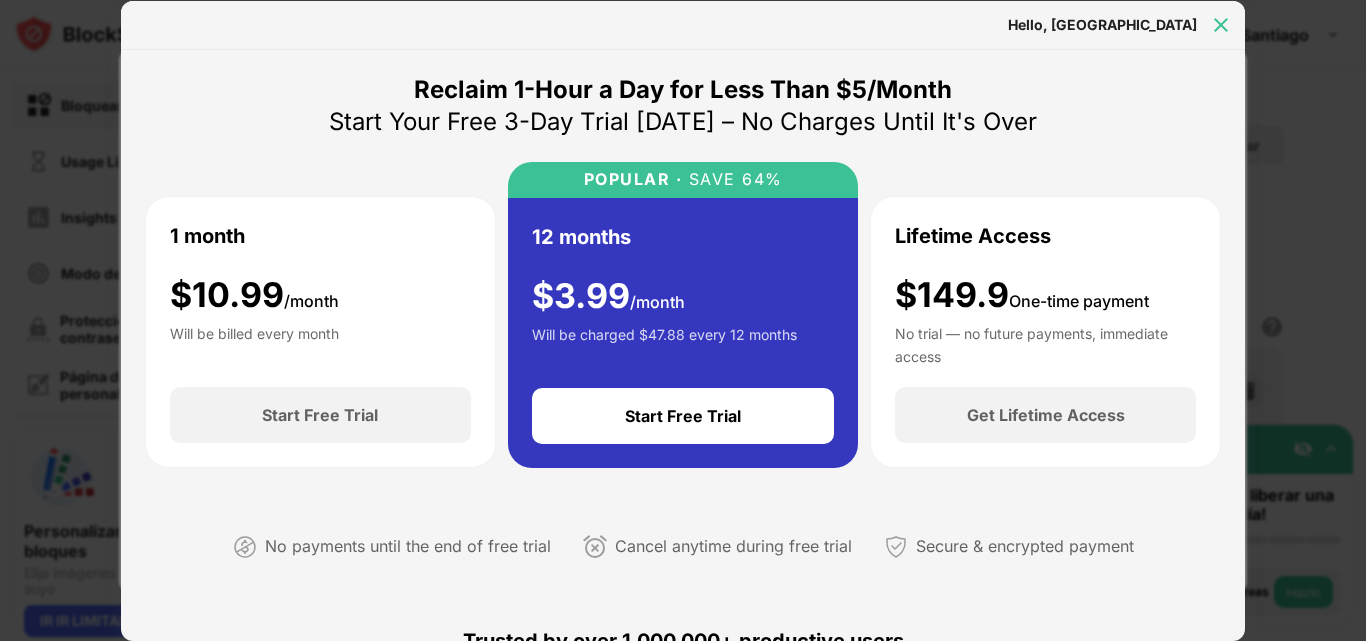 click at bounding box center (1221, 25) 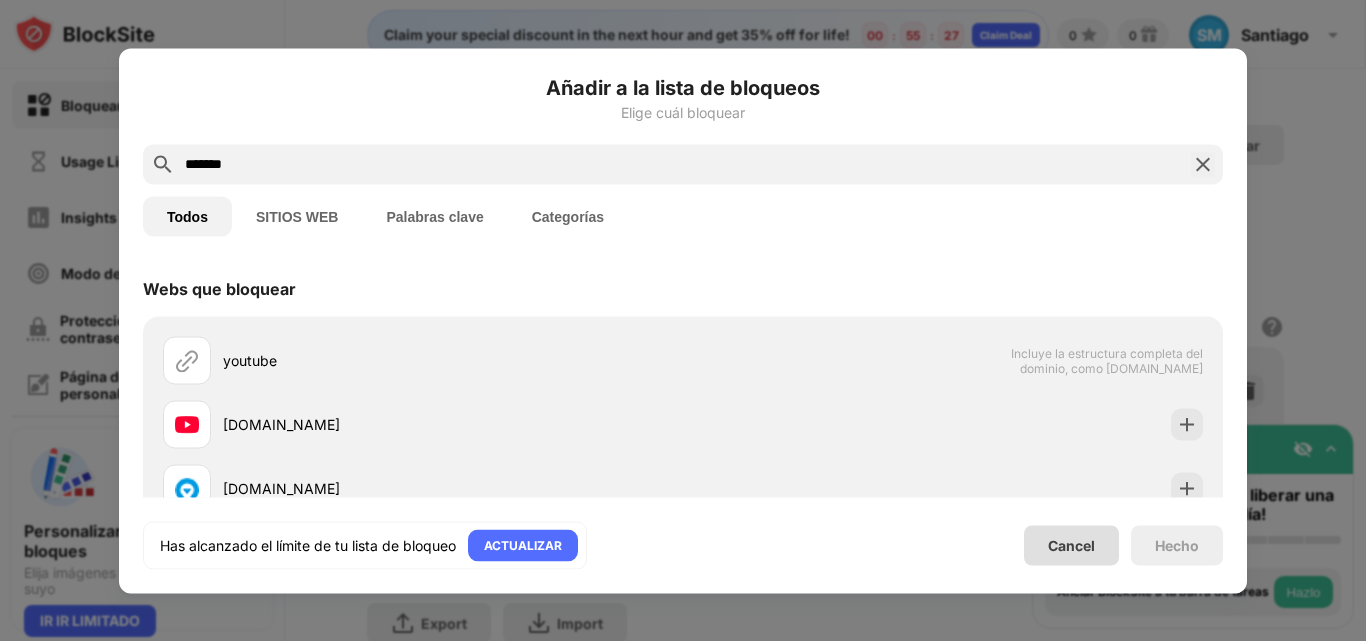 click on "Cancel" at bounding box center [1071, 545] 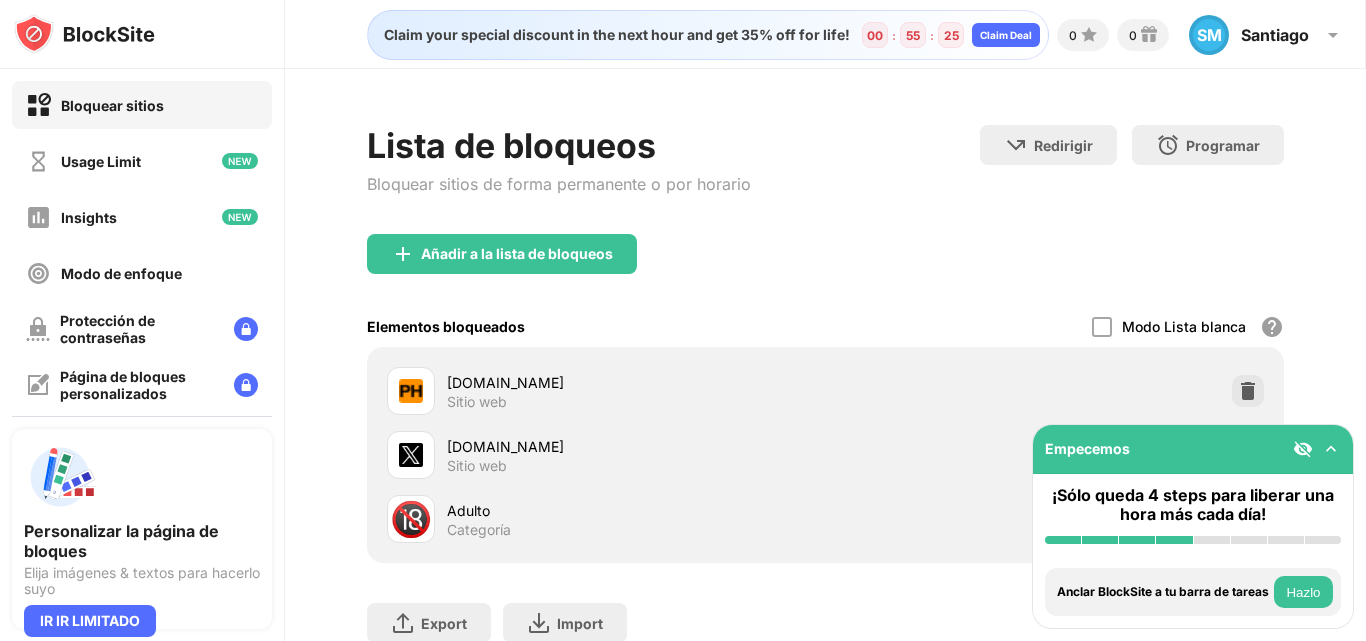 click at bounding box center (1331, 449) 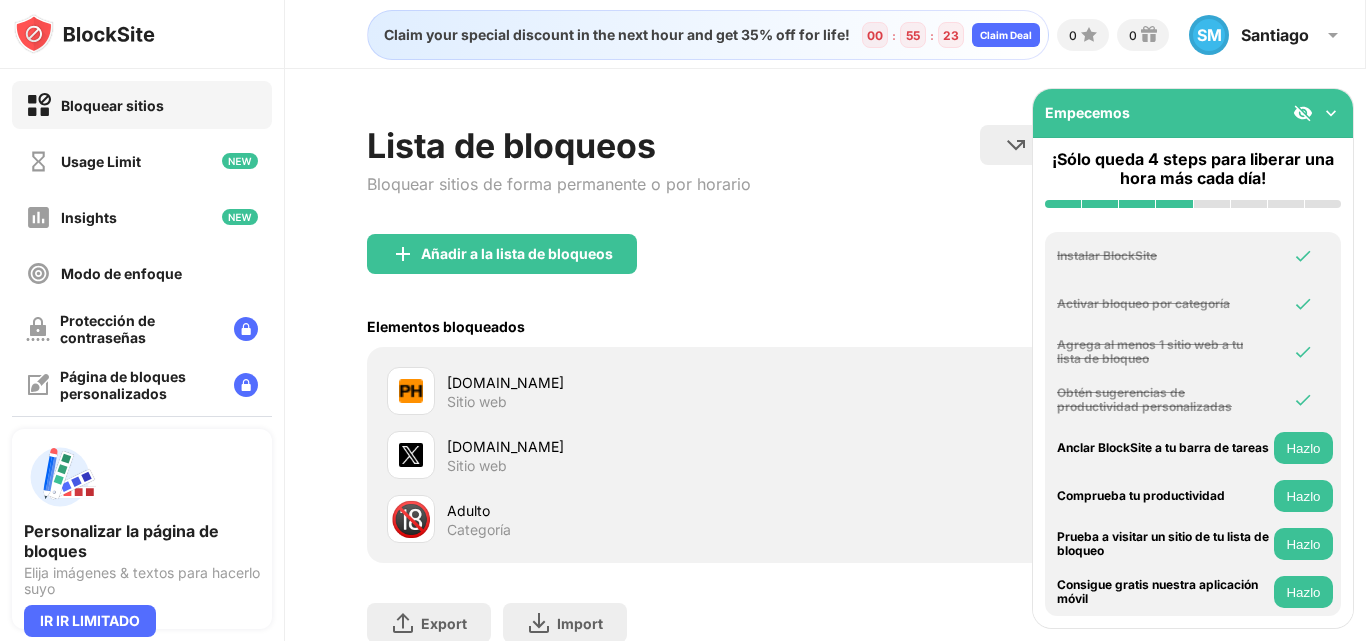 click at bounding box center (1331, 113) 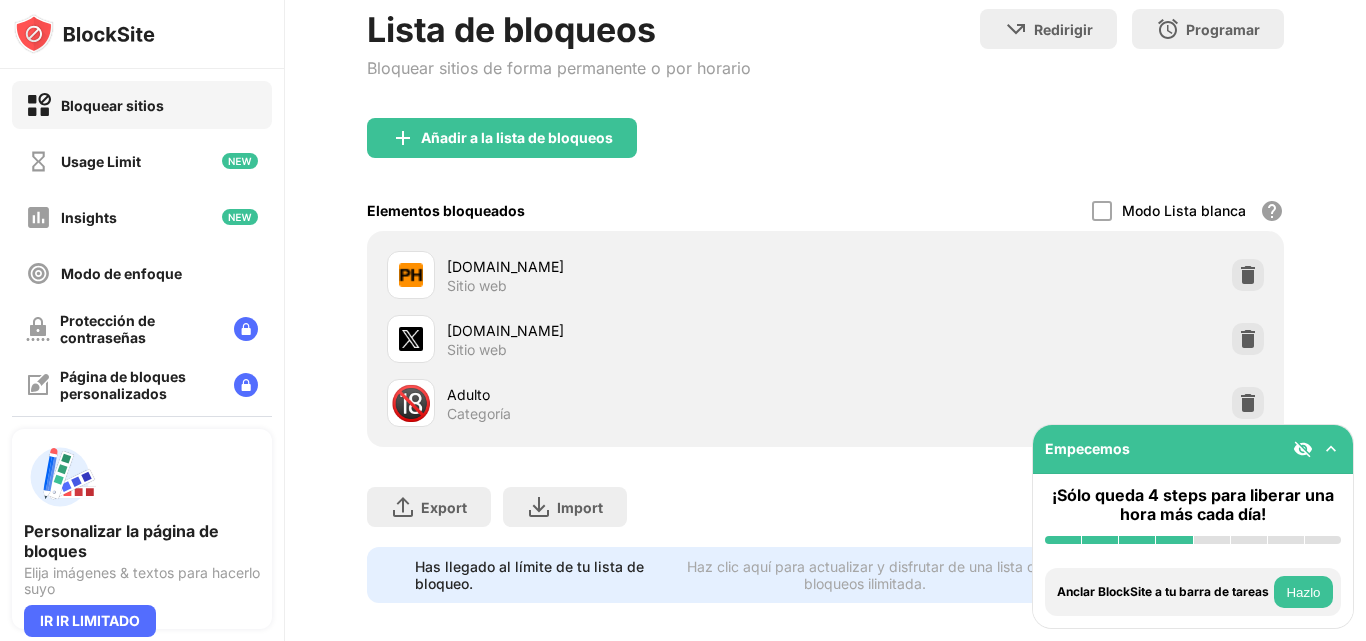 scroll, scrollTop: 139, scrollLeft: 0, axis: vertical 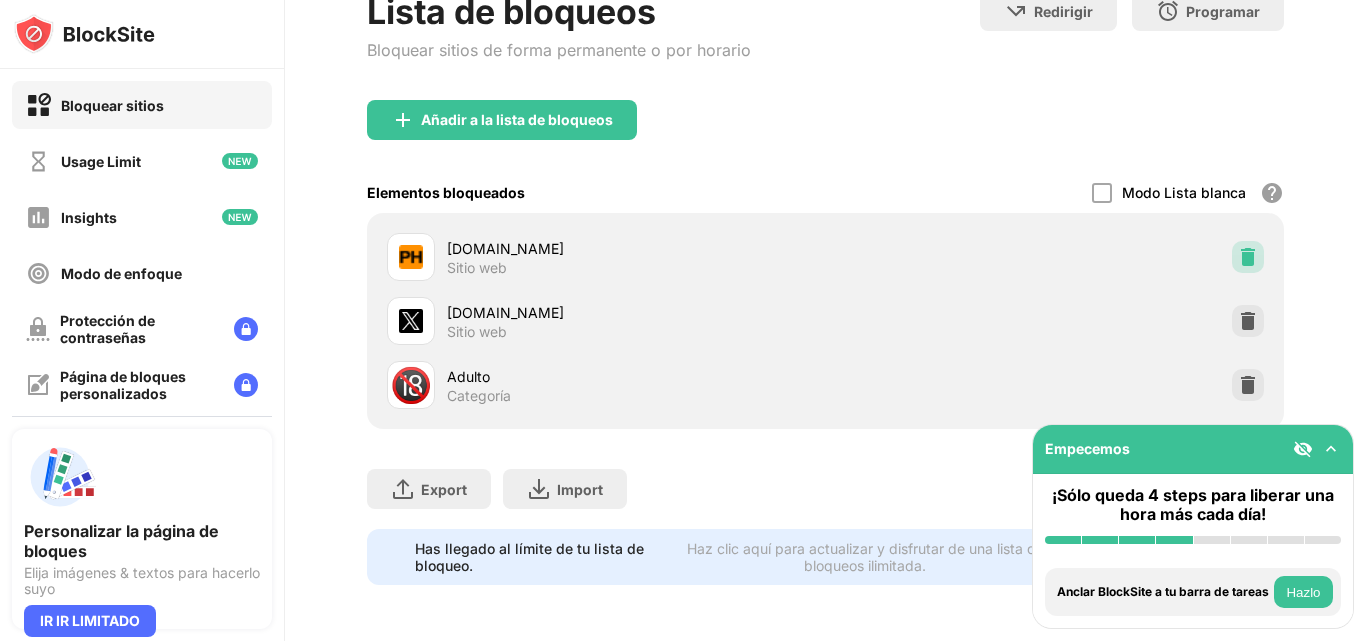 click at bounding box center [1248, 257] 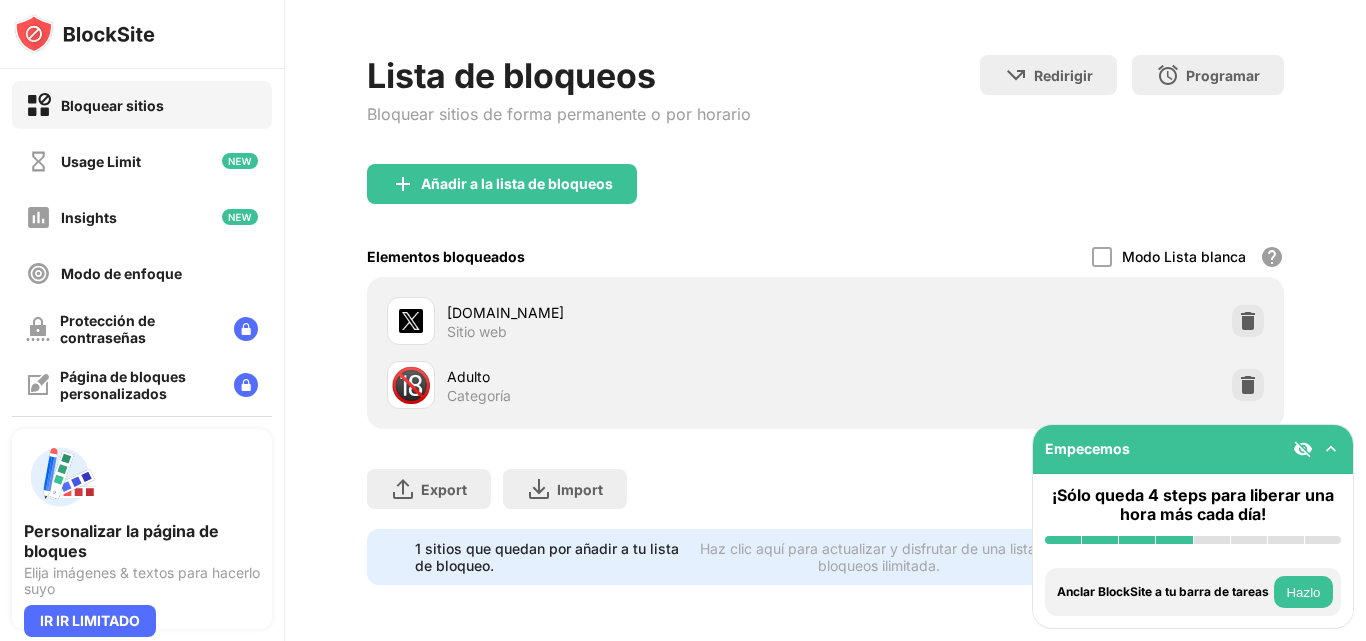 scroll, scrollTop: 85, scrollLeft: 0, axis: vertical 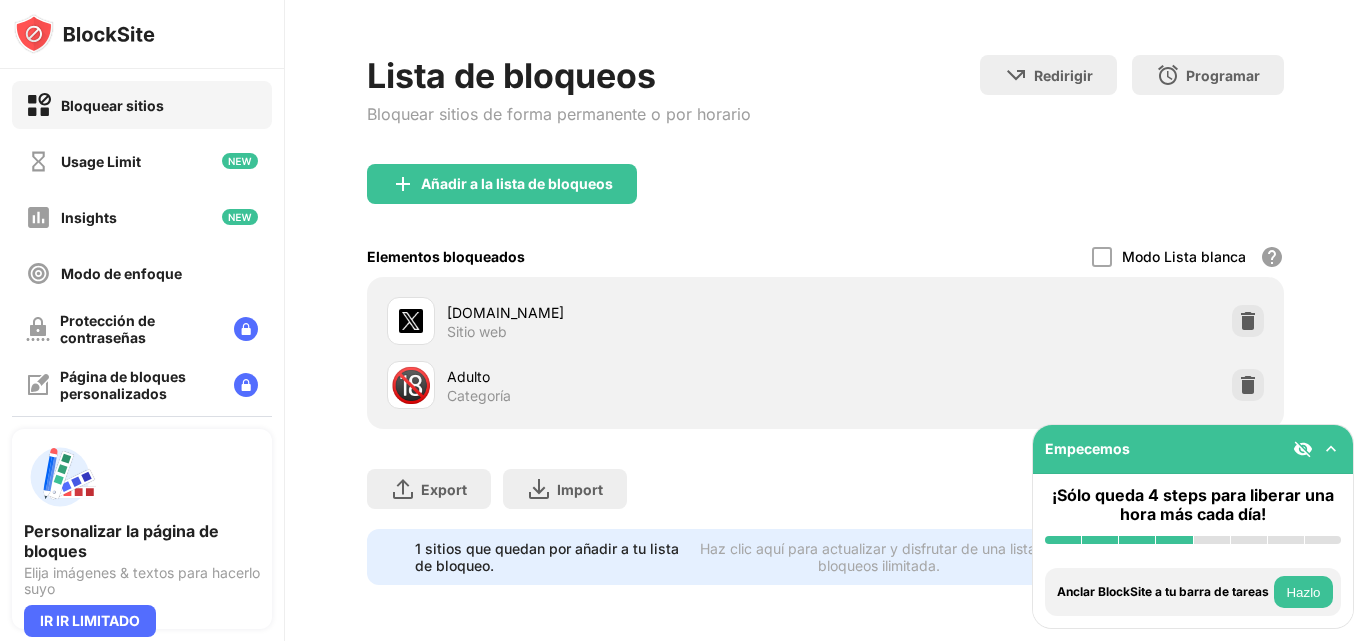 click on "Elementos bloqueados Modo Lista blanca Bloquea todos los sitios web excepto los de tu lista blanca. El modo Lista blanca sólo funciona con URL y no incluye categorías ni palabras clave." at bounding box center [825, 256] 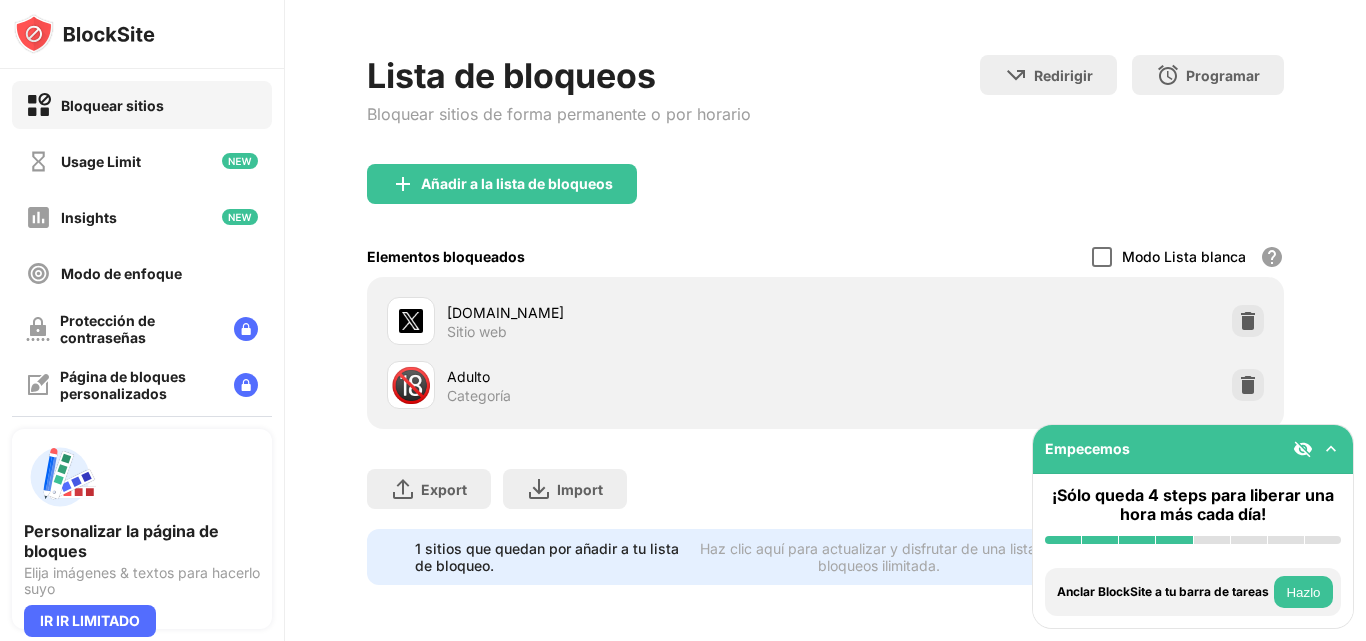 click at bounding box center (1102, 257) 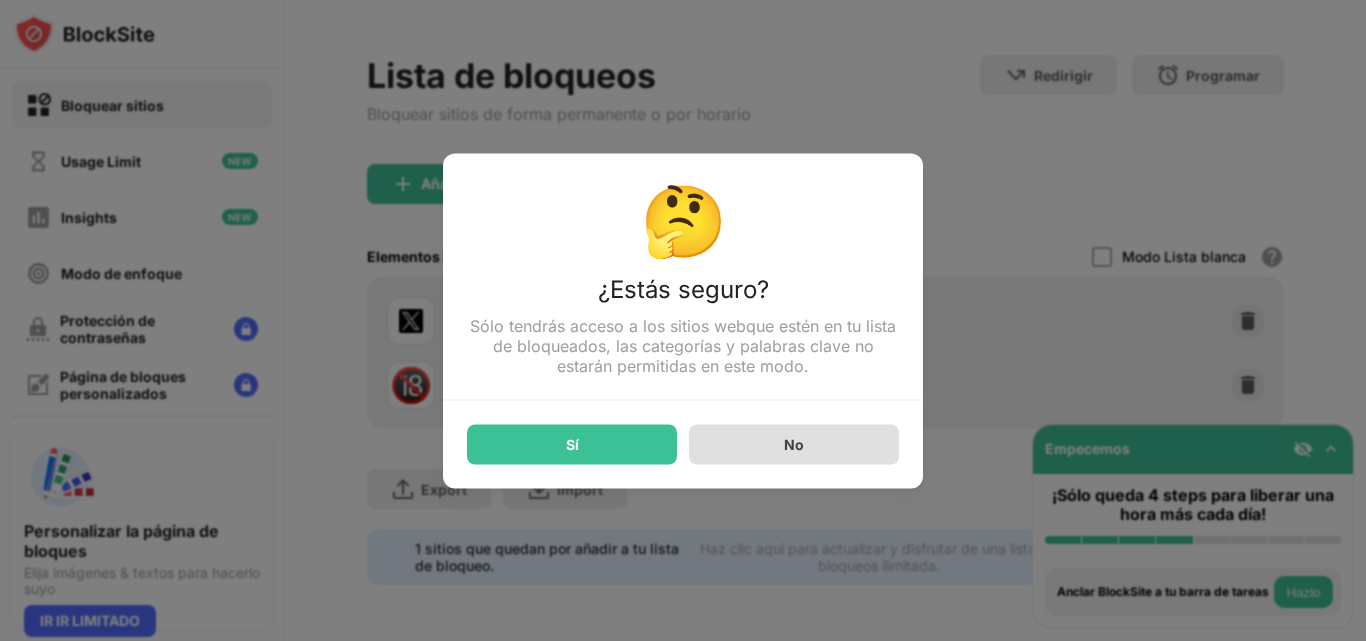 click on "No" at bounding box center [794, 444] 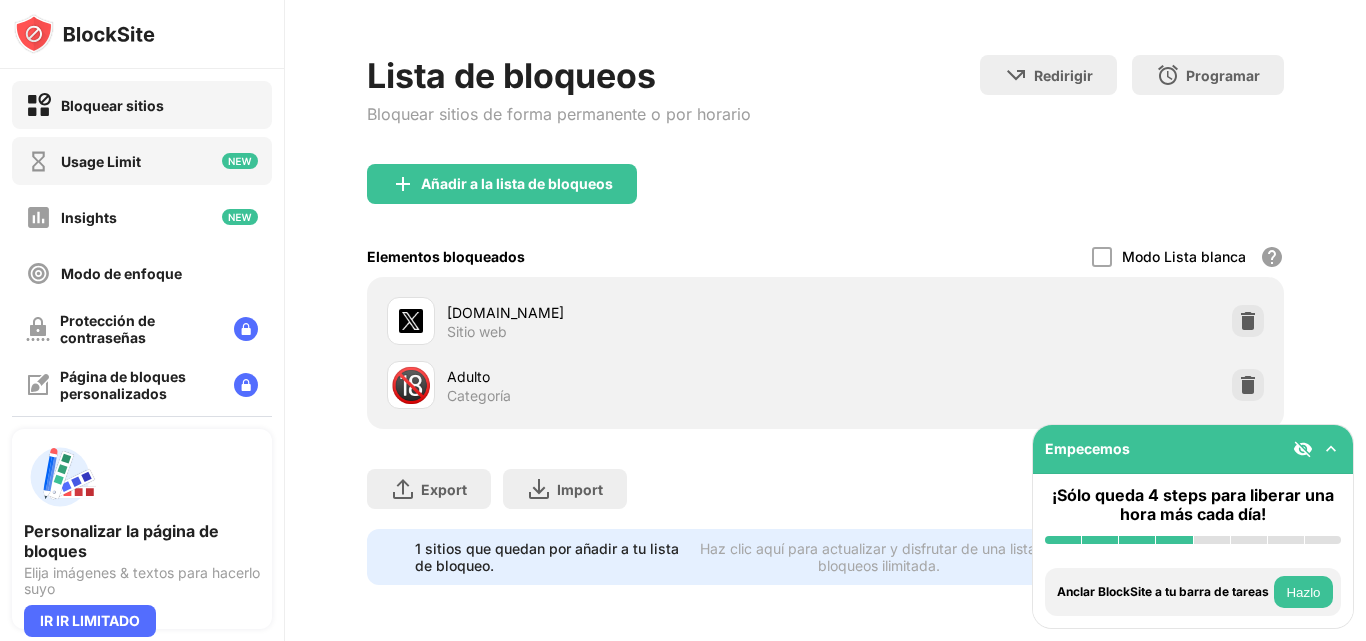click on "Usage Limit" at bounding box center [142, 161] 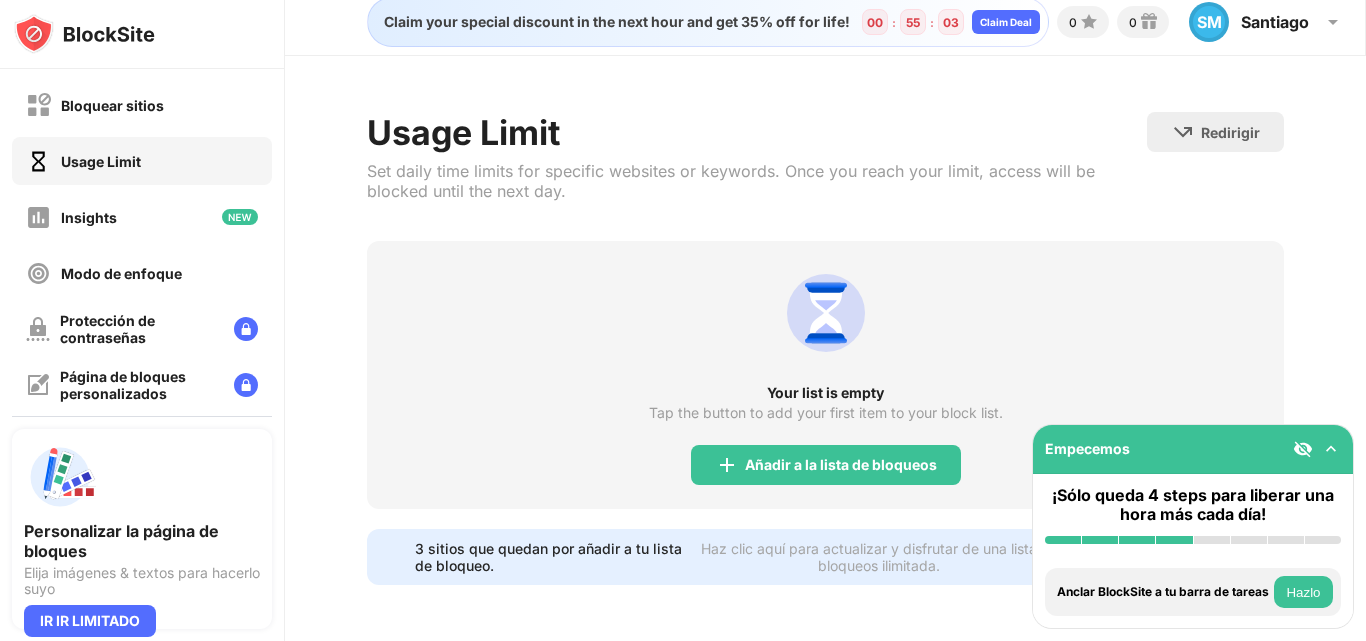 scroll, scrollTop: 28, scrollLeft: 0, axis: vertical 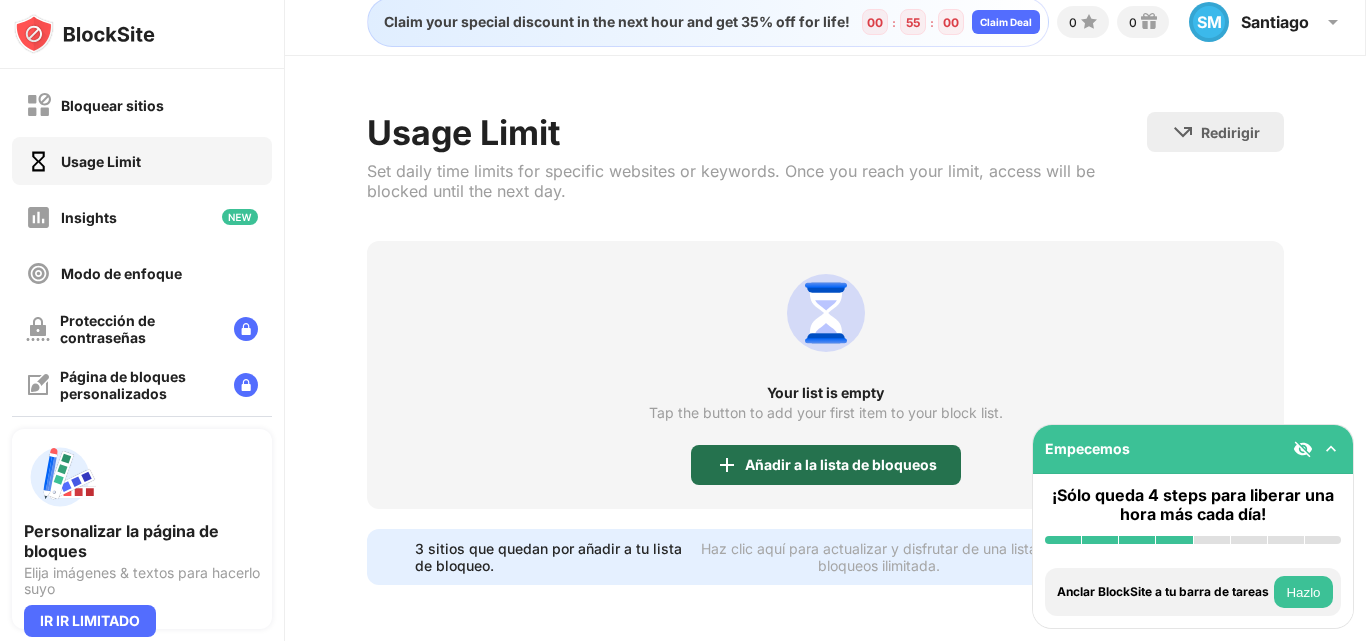 click on "Añadir a la lista de bloqueos" at bounding box center [841, 465] 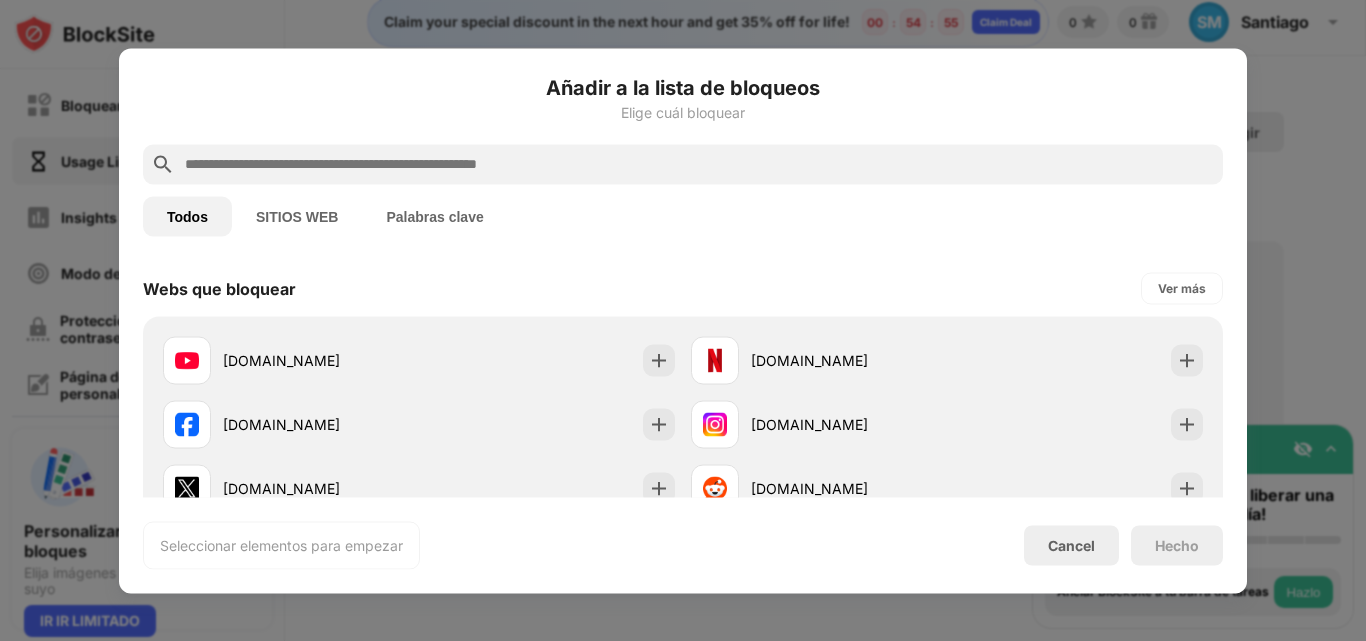 drag, startPoint x: 1243, startPoint y: 362, endPoint x: 1241, endPoint y: 229, distance: 133.01503 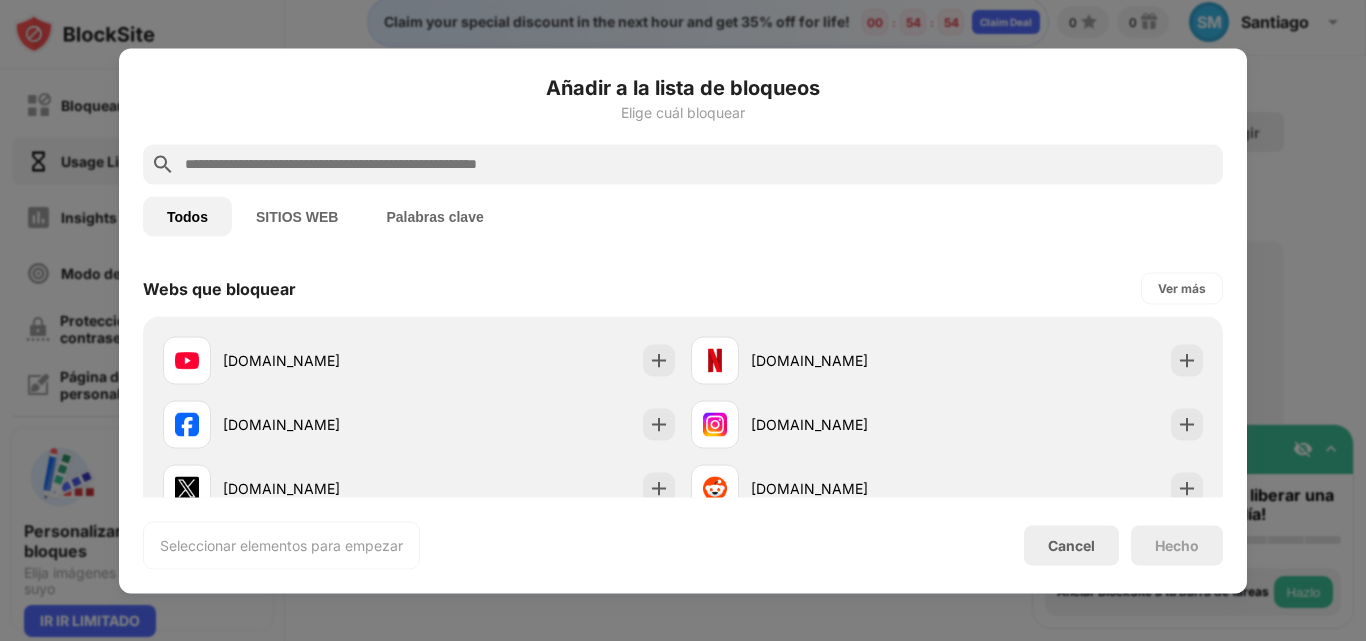 click on "Webs que bloquear Ver más" at bounding box center (683, 288) 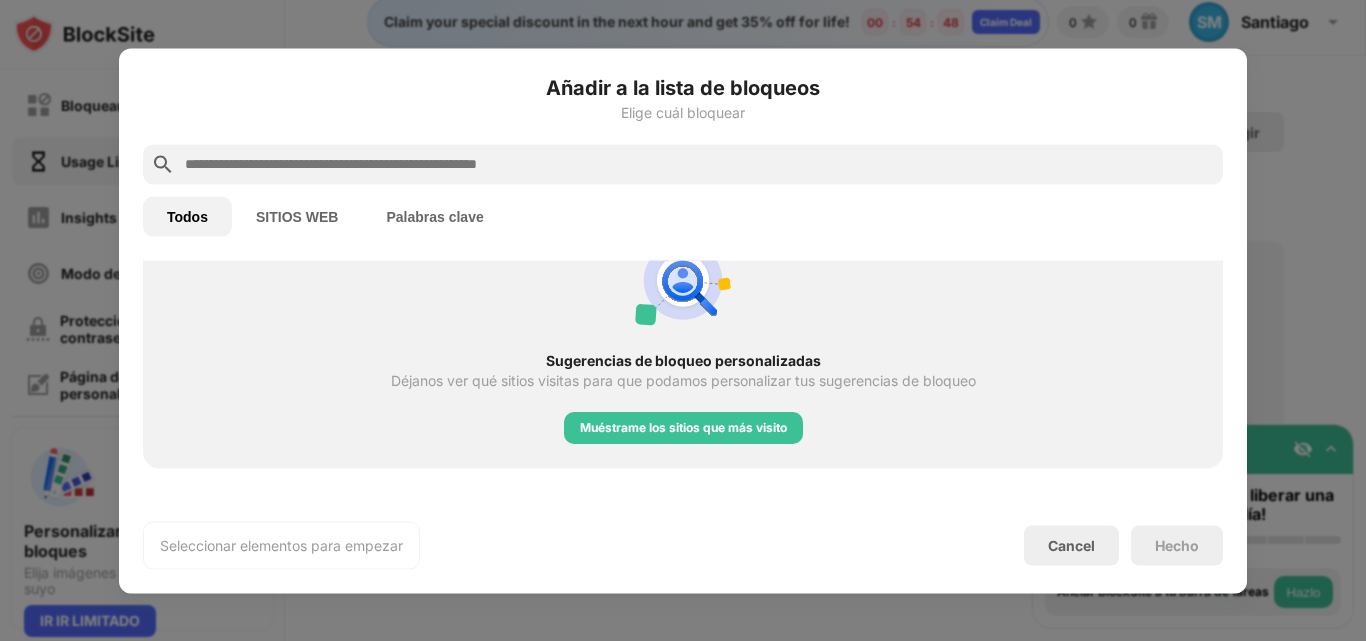 scroll, scrollTop: 480, scrollLeft: 0, axis: vertical 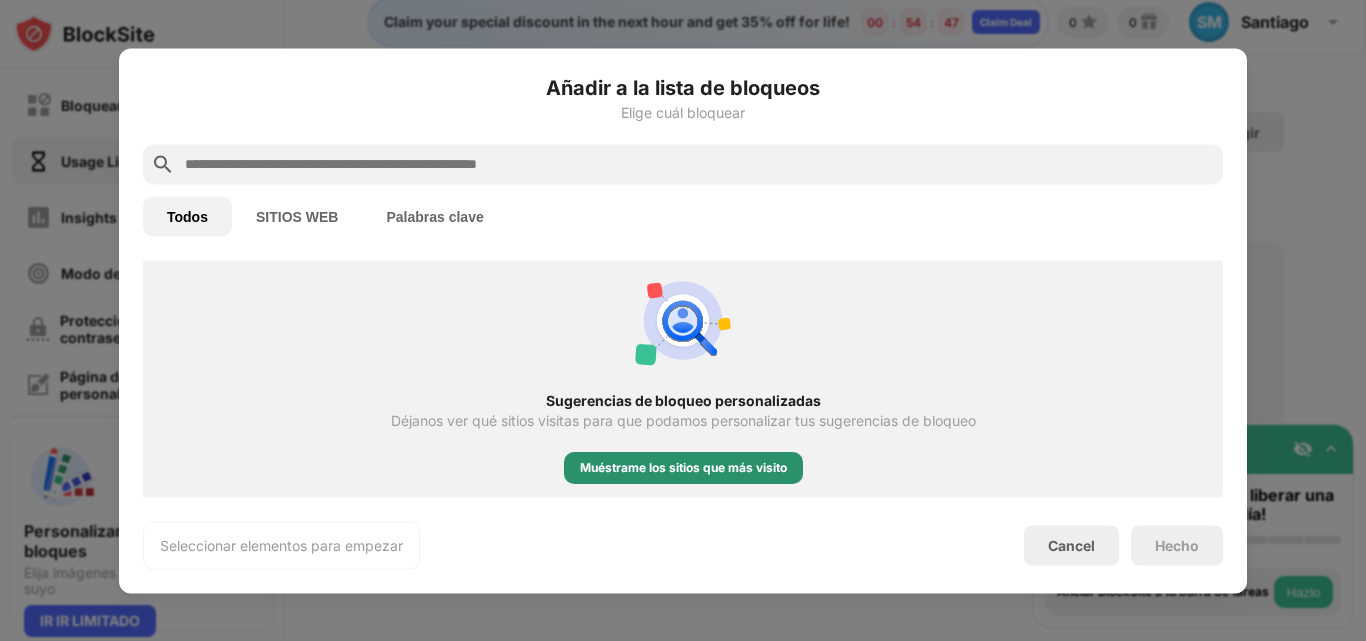 click on "Muéstrame los sitios que más visito" at bounding box center [683, 468] 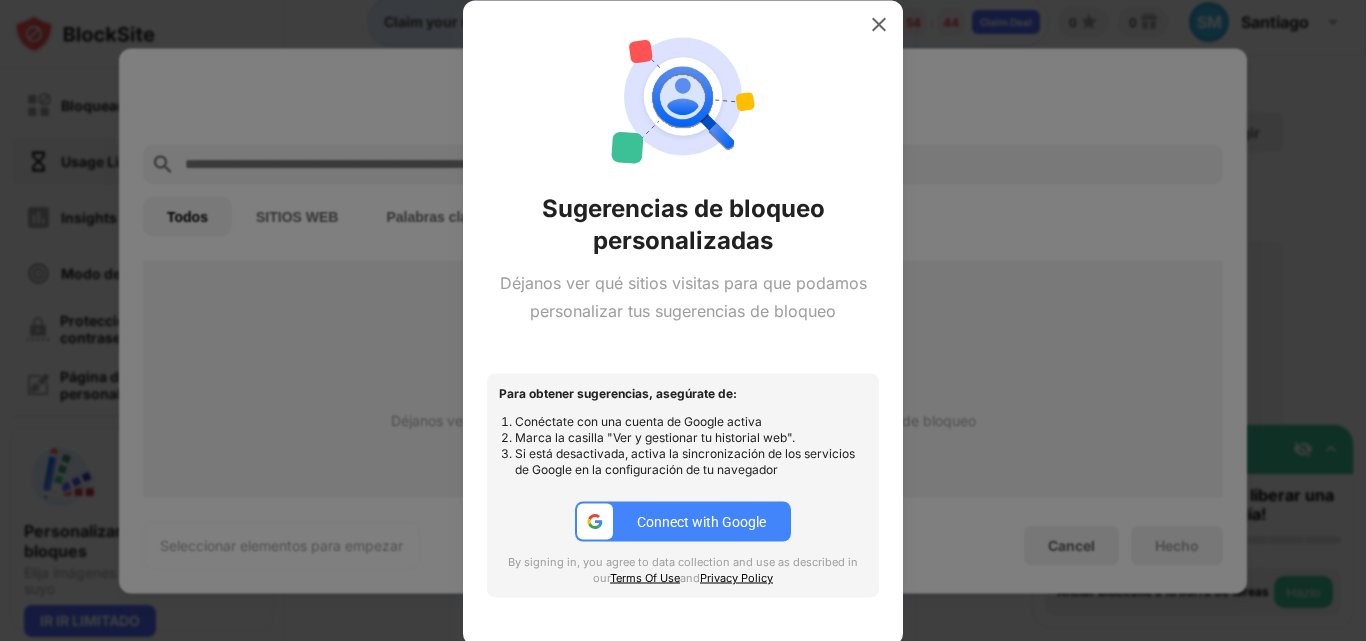 click on "Connect with Google" at bounding box center [701, 522] 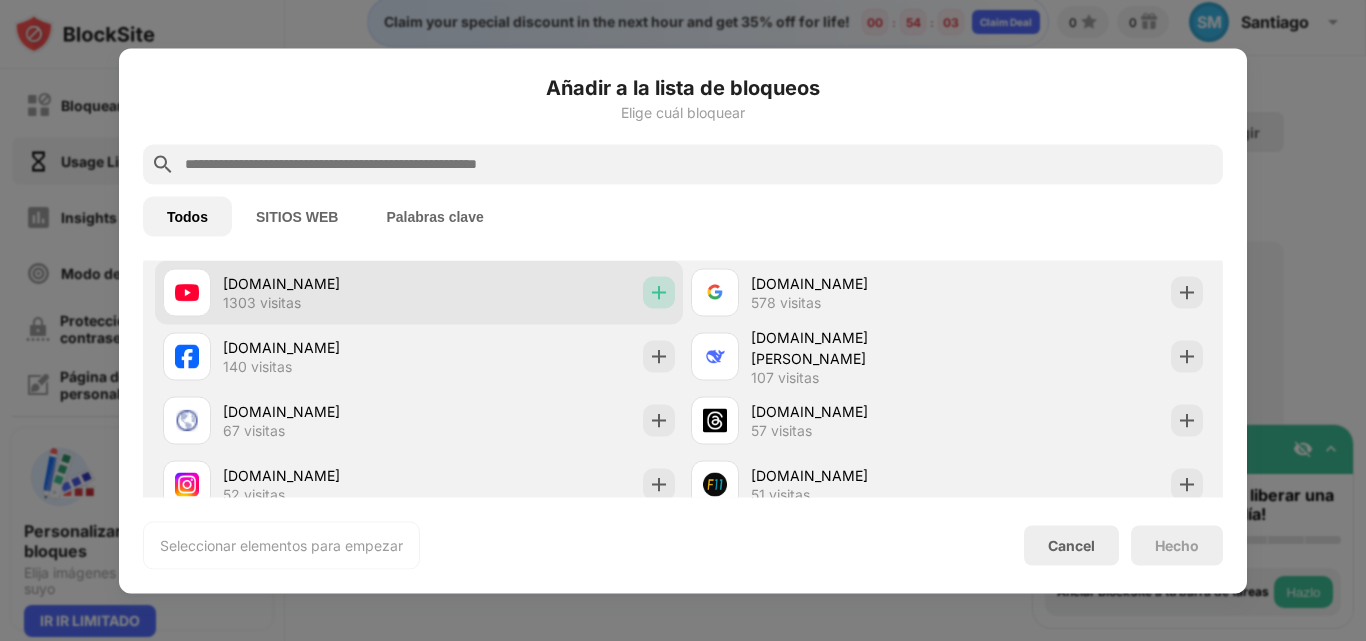 click at bounding box center [659, 292] 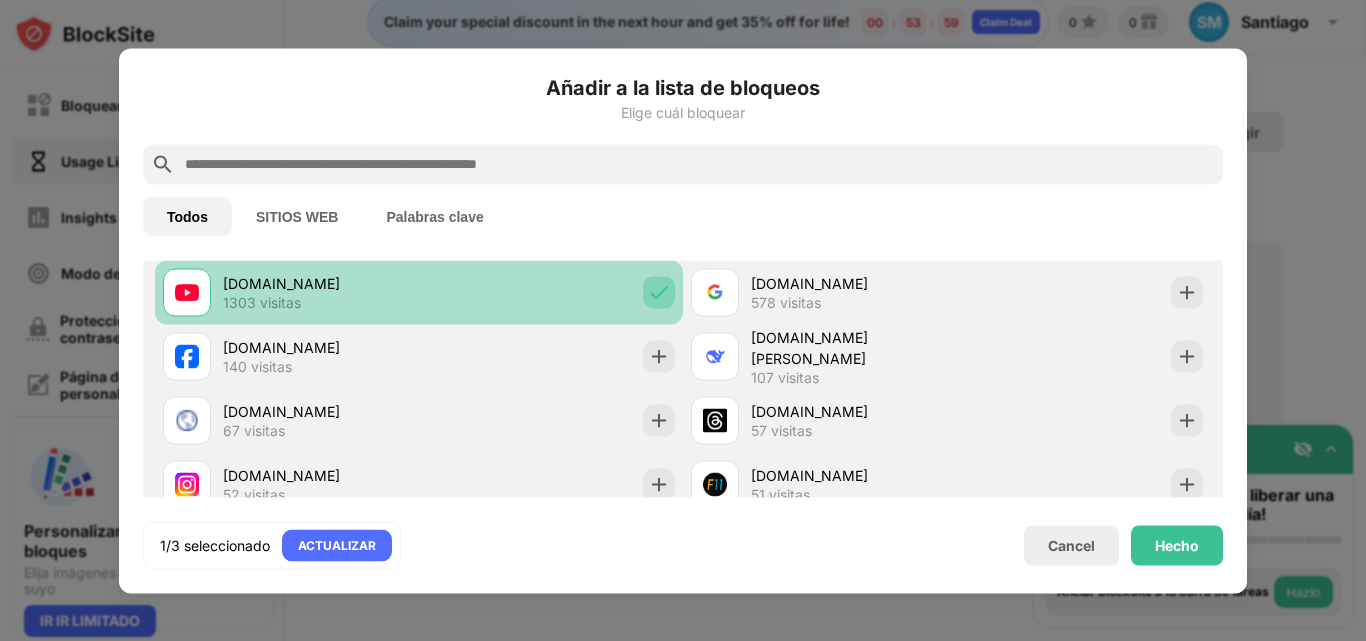 click at bounding box center [659, 292] 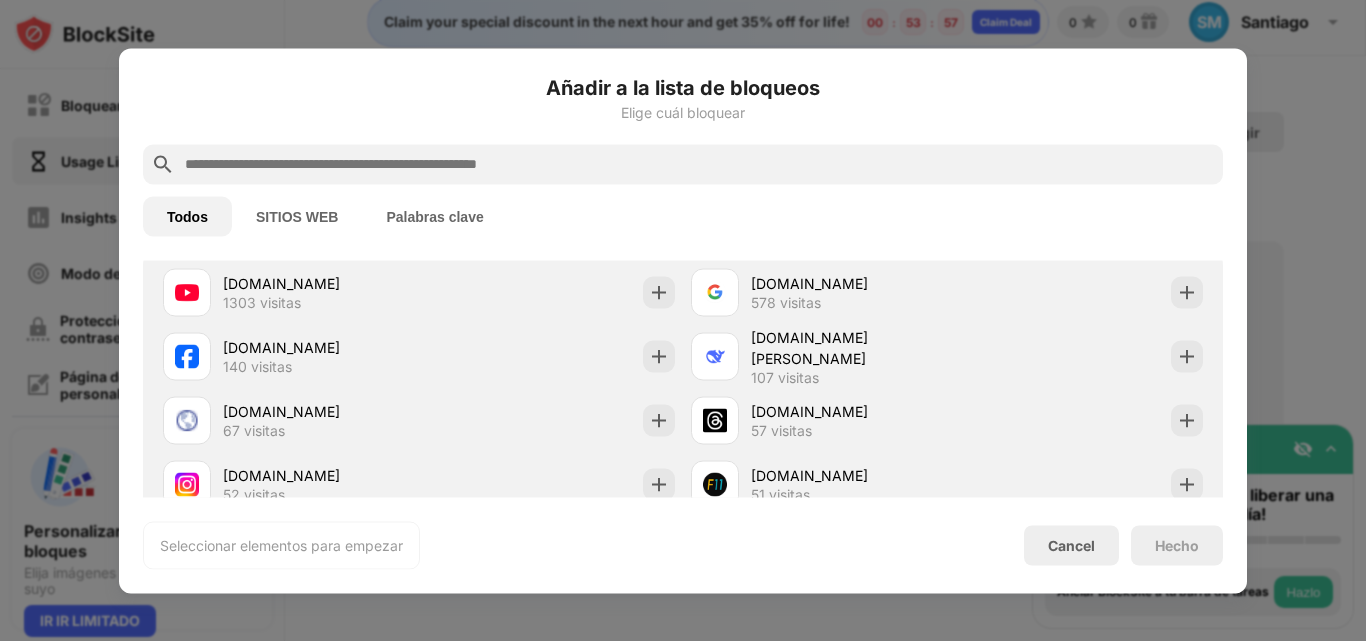 click on "Añadir a la lista de bloqueos Elige cuál bloquear Todos SITIOS WEB Palabras clave Webs que bloquear Ver más youtube.com netflix.com facebook.com instagram.com x.com reddit.com tiktok.com amazon.com buzzfeed.com pinterest.com Tus sitios web más visitados Ver más youtube.com 1303 visitas google.com 578 visitas facebook.com 140 visitas chat.deepseek.com 107 visitas web.whatsapp.com 67 visitas threads.com 57 visitas instagram.com 52 visitas futbol-11.com 51 visitas y2mate.nu 30 visitas transfermarkt.es 30 visitas Palabras clave a bloquear Utiliza la búsqueda para añadir palabras clave Bloquea las URL que contengan palabras concretas. Seleccionar elementos para empezar Cancel Hecho" at bounding box center [683, 320] 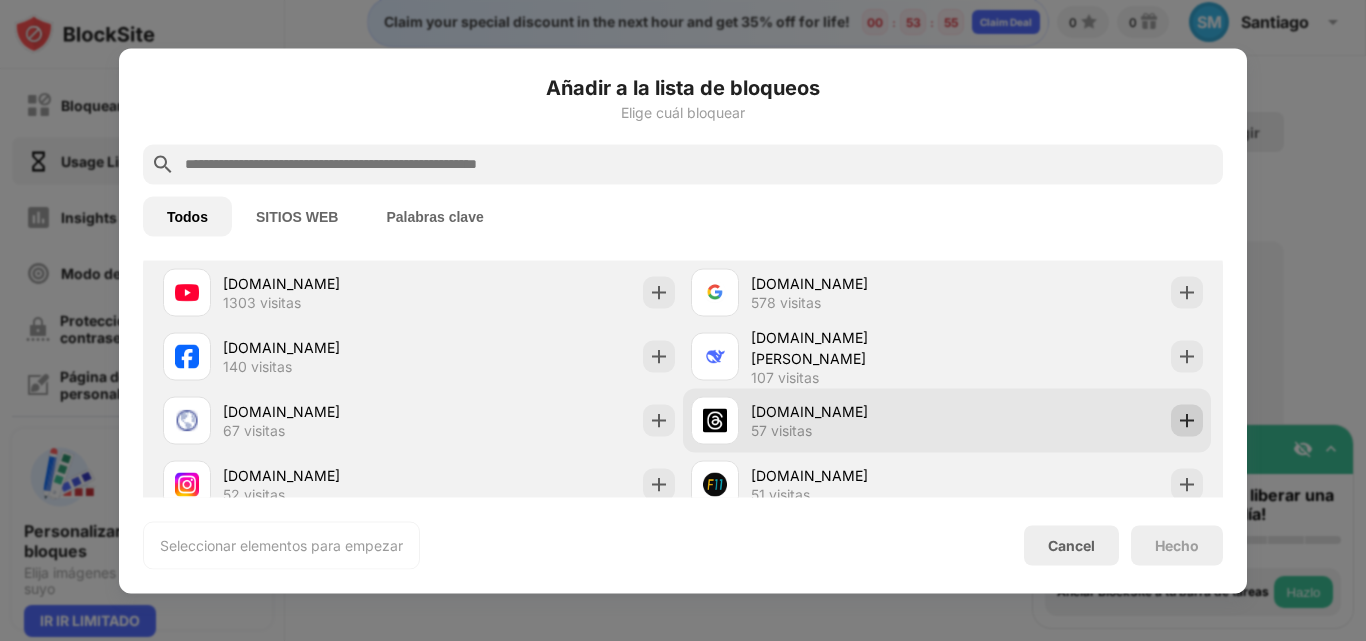 click at bounding box center [1187, 420] 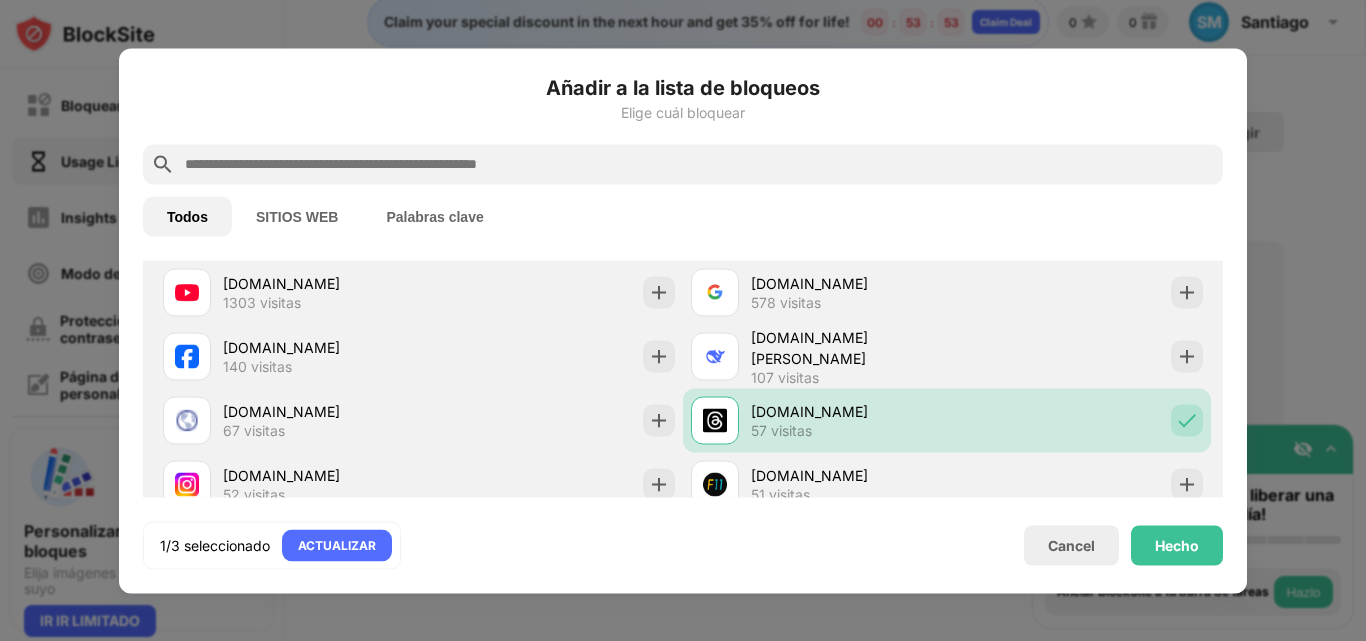 click on "Añadir a la lista de bloqueos Elige cuál bloquear Todos SITIOS WEB Palabras clave Webs que bloquear Ver más youtube.com netflix.com facebook.com instagram.com x.com reddit.com tiktok.com amazon.com buzzfeed.com pinterest.com Tus sitios web más visitados Ver más youtube.com 1303 visitas google.com 578 visitas facebook.com 140 visitas chat.deepseek.com 107 visitas web.whatsapp.com 67 visitas threads.com 57 visitas instagram.com 52 visitas futbol-11.com 51 visitas y2mate.nu 30 visitas transfermarkt.es 30 visitas Palabras clave a bloquear Utiliza la búsqueda para añadir palabras clave Bloquea las URL que contengan palabras concretas. 1/3 seleccionado ACTUALIZAR Cancel Hecho" at bounding box center [683, 320] 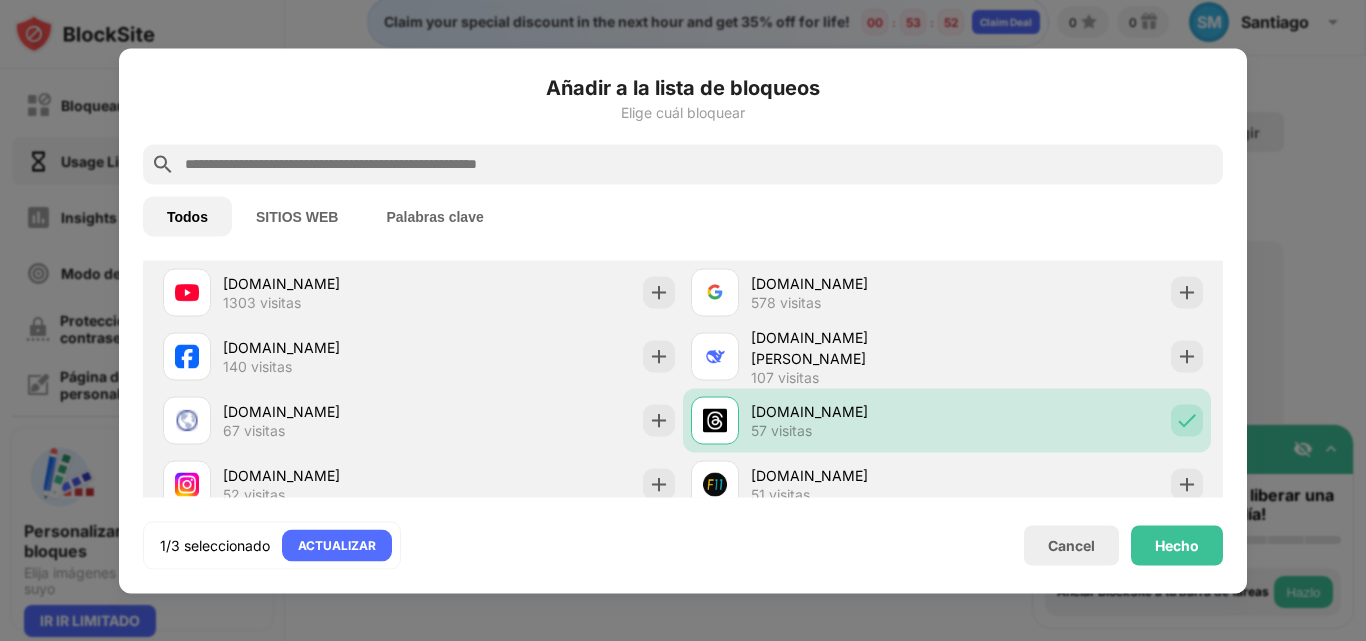 click on "Todos SITIOS WEB Palabras clave" at bounding box center (683, 216) 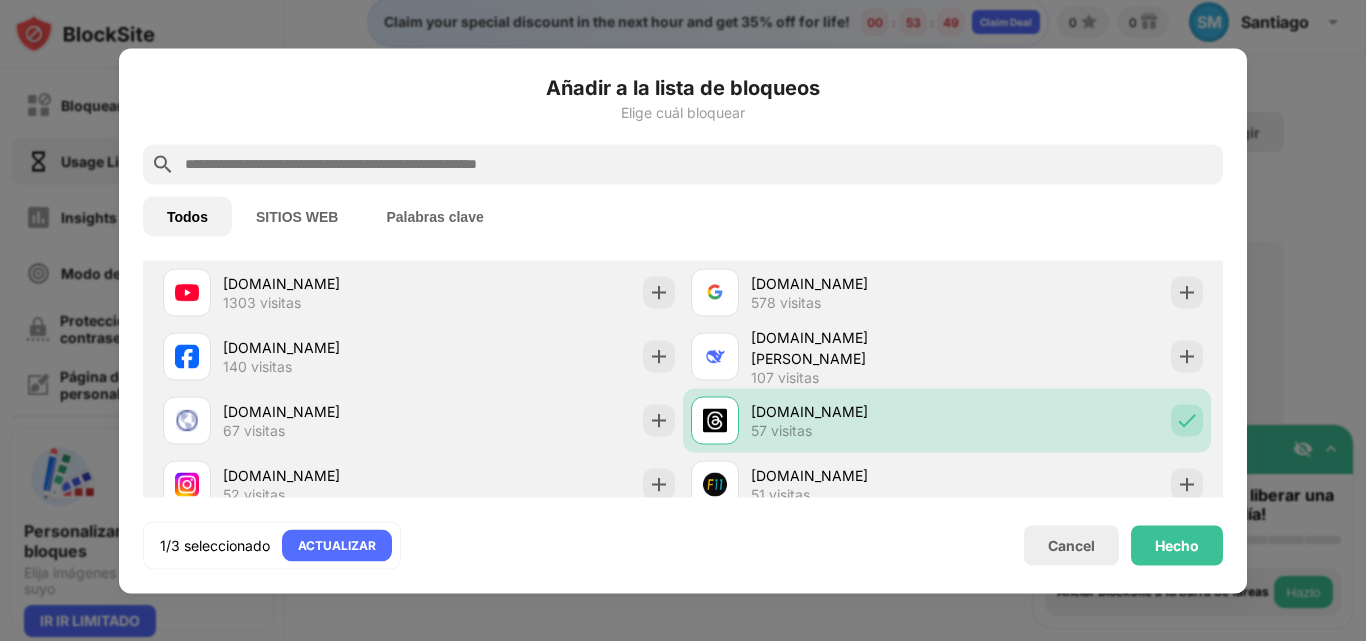 click on "Añadir a la lista de bloqueos Elige cuál bloquear Todos SITIOS WEB Palabras clave Webs que bloquear Ver más youtube.com netflix.com facebook.com instagram.com x.com reddit.com tiktok.com amazon.com buzzfeed.com pinterest.com Tus sitios web más visitados Ver más youtube.com 1303 visitas google.com 578 visitas facebook.com 140 visitas chat.deepseek.com 107 visitas web.whatsapp.com 67 visitas threads.com 57 visitas instagram.com 52 visitas futbol-11.com 51 visitas y2mate.nu 30 visitas transfermarkt.es 30 visitas Palabras clave a bloquear Utiliza la búsqueda para añadir palabras clave Bloquea las URL que contengan palabras concretas. 1/3 seleccionado ACTUALIZAR Cancel Hecho" at bounding box center (683, 320) 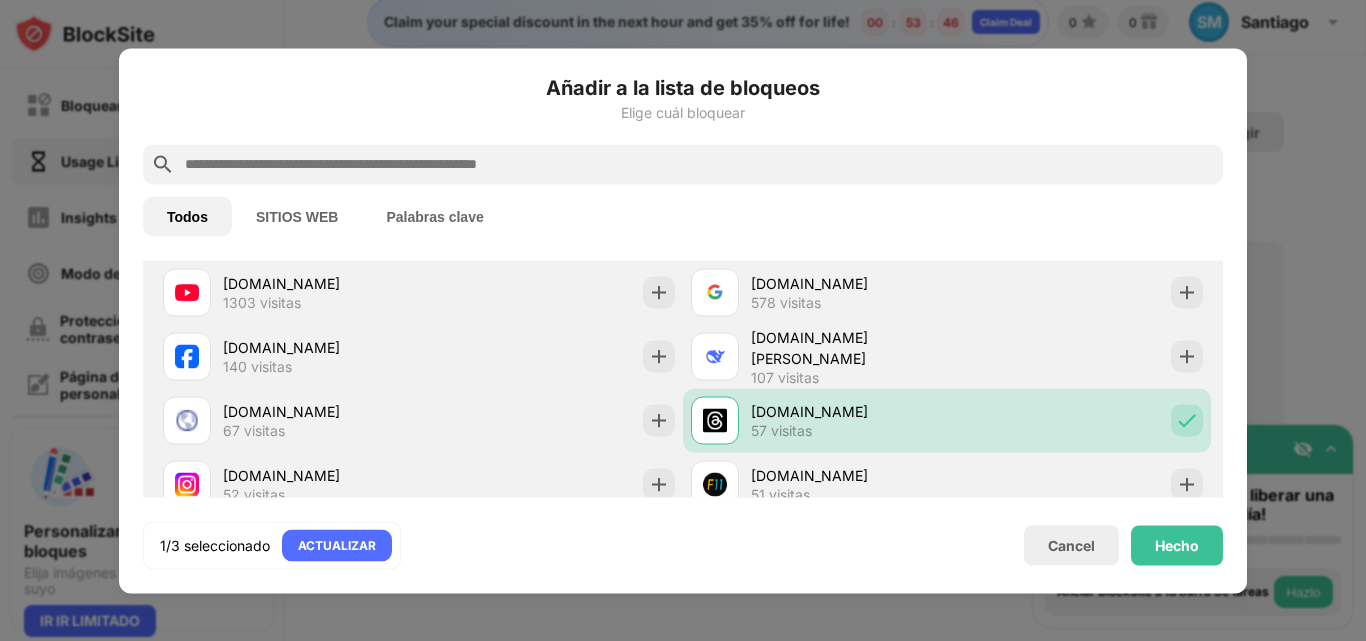 click on "Todos SITIOS WEB Palabras clave" at bounding box center [683, 216] 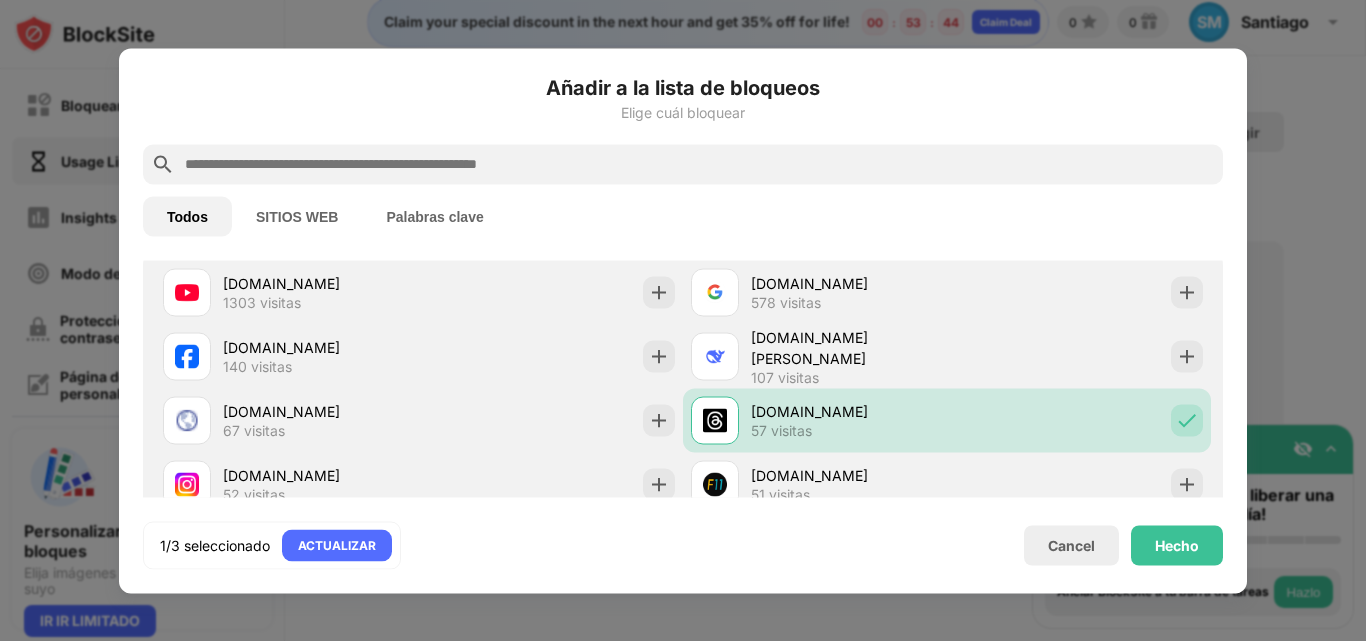click on "Todos SITIOS WEB Palabras clave" at bounding box center (683, 216) 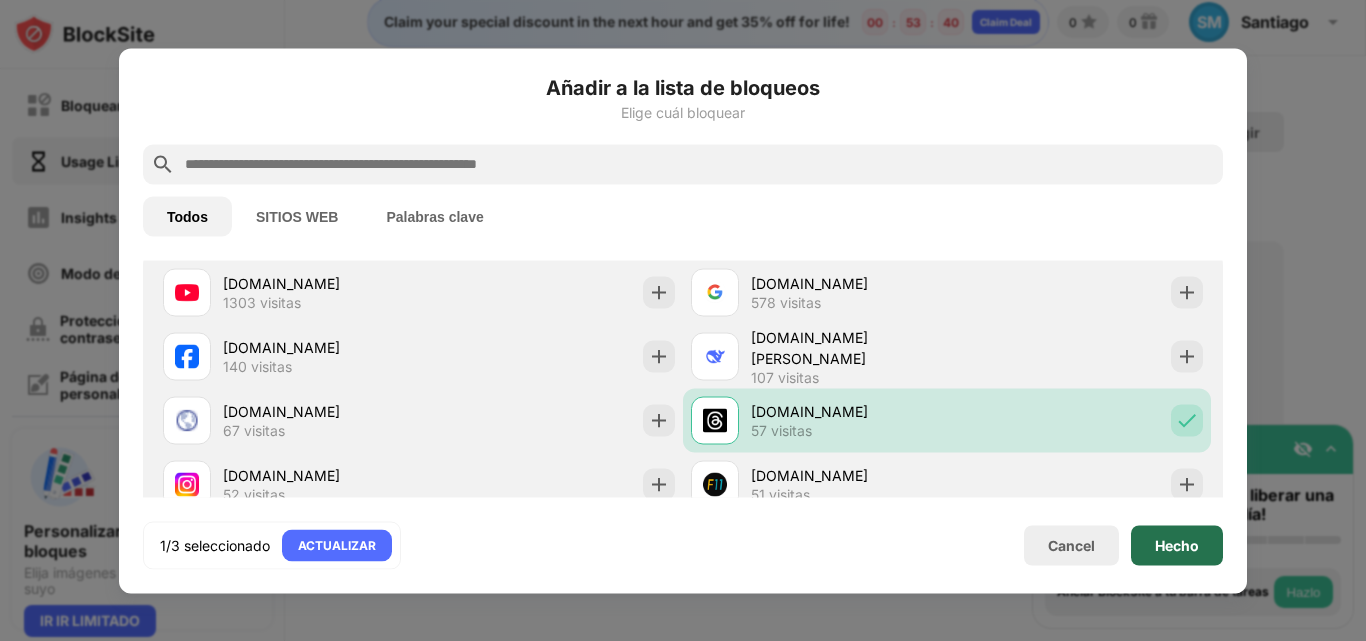 click on "Hecho" at bounding box center [1177, 545] 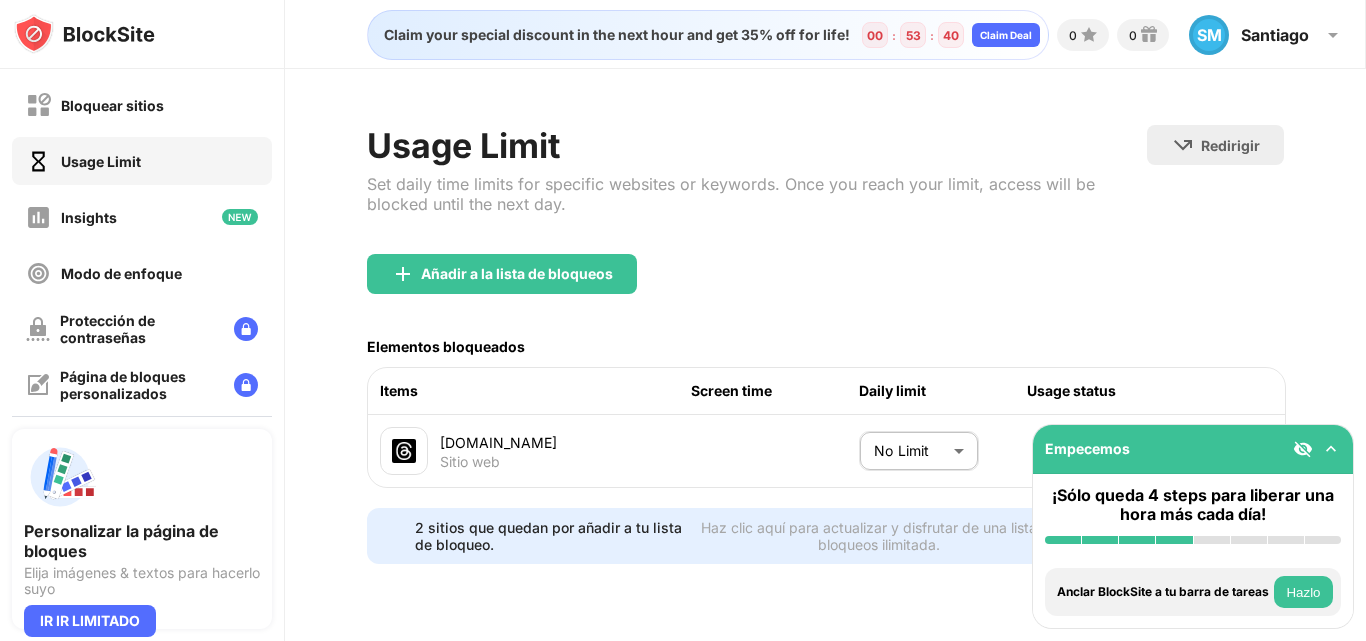 scroll, scrollTop: 2, scrollLeft: 0, axis: vertical 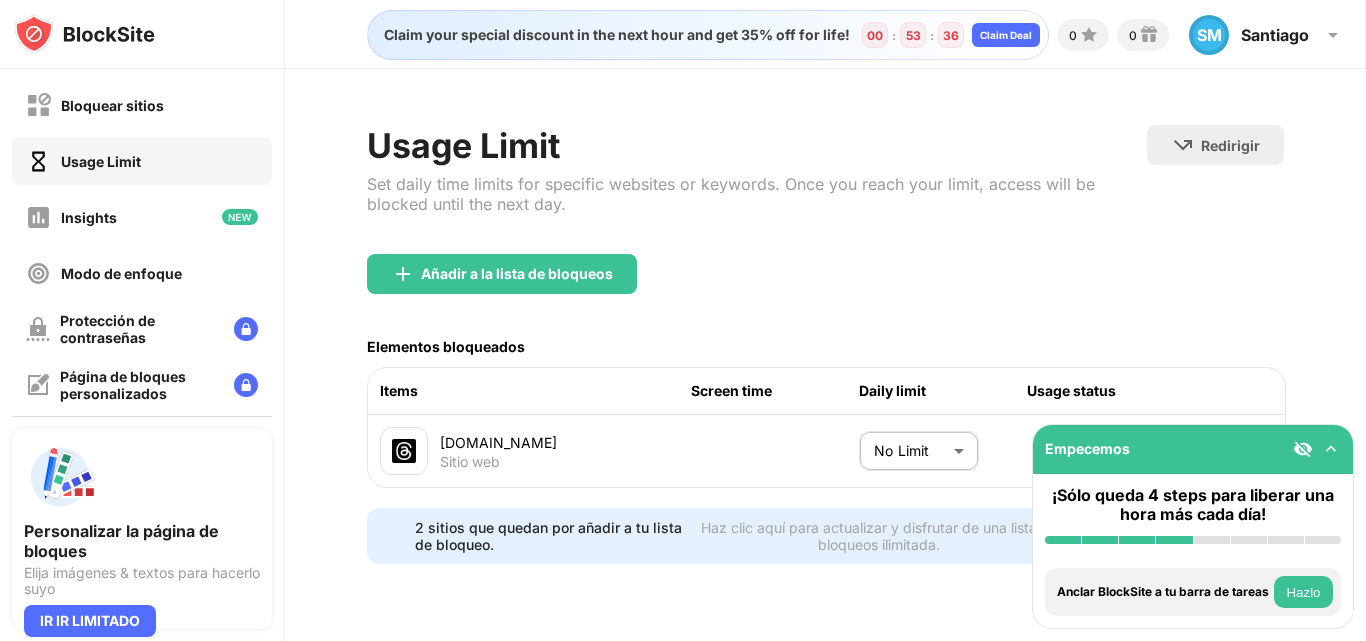 click on "Bloquear sitios Usage Limit Insights Modo de enfoque Protección de contraseñas Página de bloques personalizados Ajustes Acerca de Bloqueo Sincronizar con otros dispositivos Discapacitados Personalizar la página de bloques Elija imágenes & textos para hacerlo suyo IR IR LIMITADO Empecemos ¡Sólo queda 4 steps para liberar una hora más cada día! Instalar BlockSite Activar bloqueo por categoría Agrega al menos 1 sitio web a tu lista de bloqueo Obtén sugerencias de productividad personalizadas Anclar BlockSite a tu barra de tareas Hazlo Comprueba tu productividad Hazlo Prueba a visitar un sitio de tu lista de bloqueo Hazlo Consigue gratis nuestra aplicación móvil Hazlo Claim your special discount in the next hour and get 35% off for life! 00 : 53 : 36 Claim Deal 0 0 SM Santiago SM Santiago Moreno View Account Insights Premium Rewards Settings Support Log Out Usage Limit Set daily time limits for specific websites or keywords. Once you reach your limit, access will be blocked until the next day. Items" at bounding box center (683, 320) 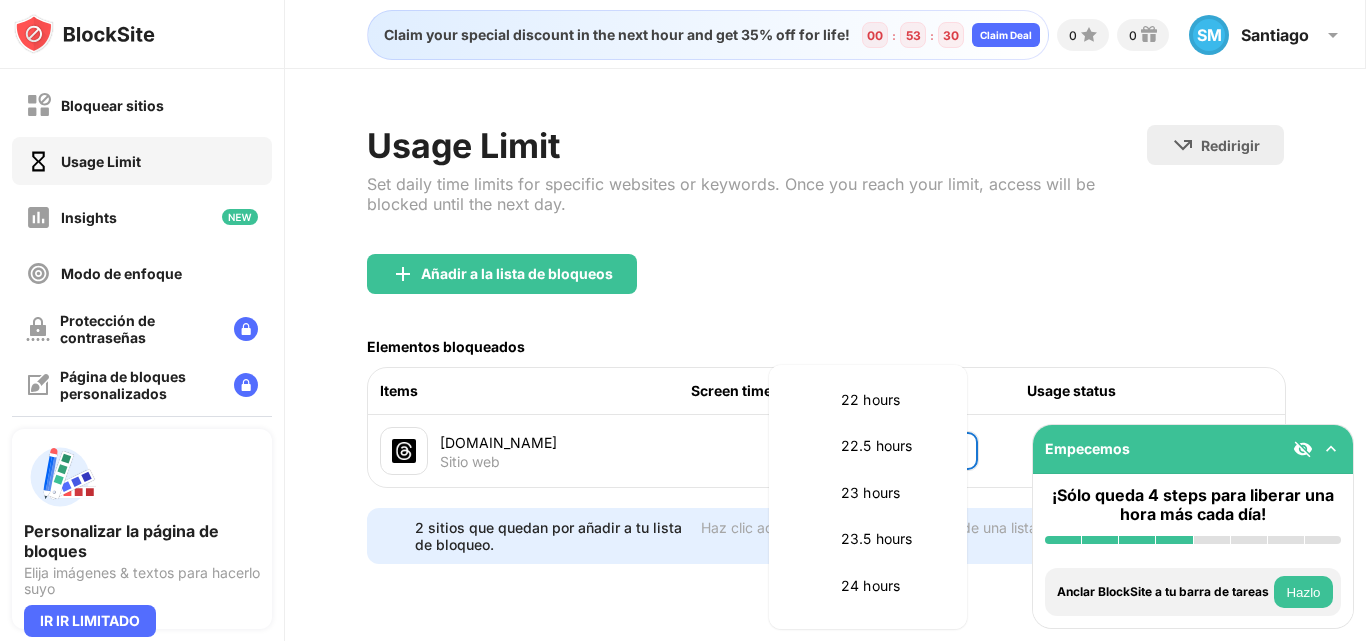 scroll, scrollTop: 0, scrollLeft: 0, axis: both 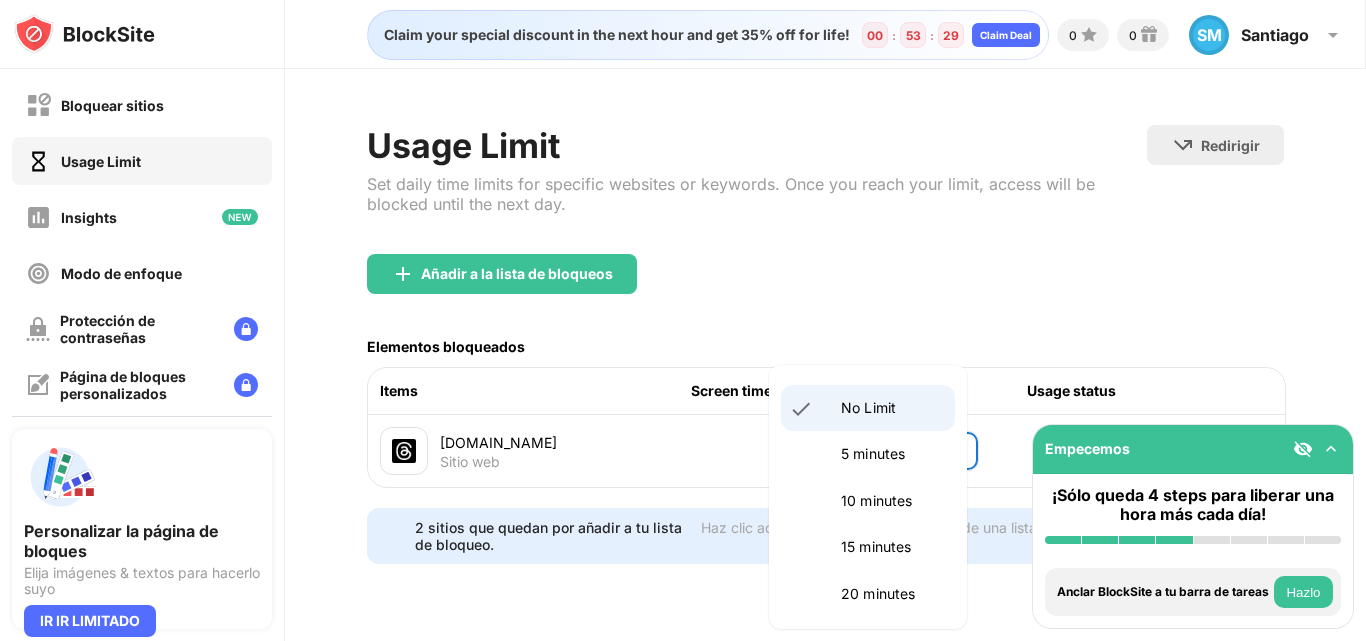 click at bounding box center (683, 320) 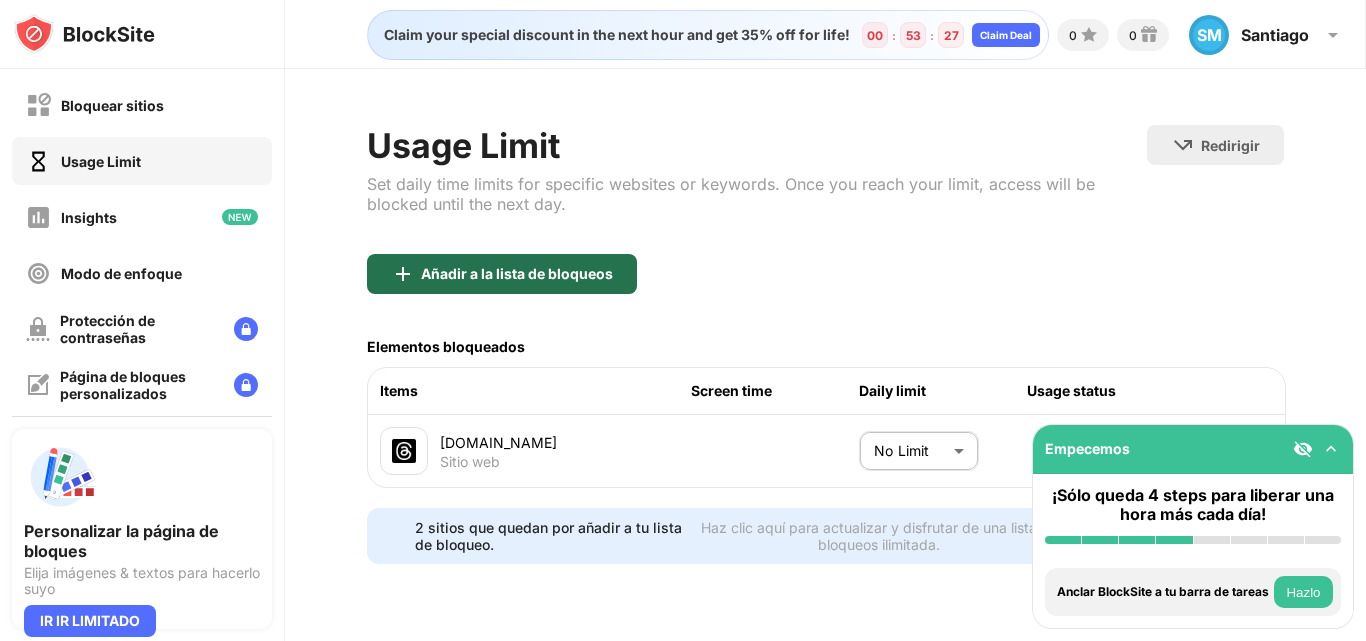 click on "Añadir a la lista de bloqueos" at bounding box center (502, 274) 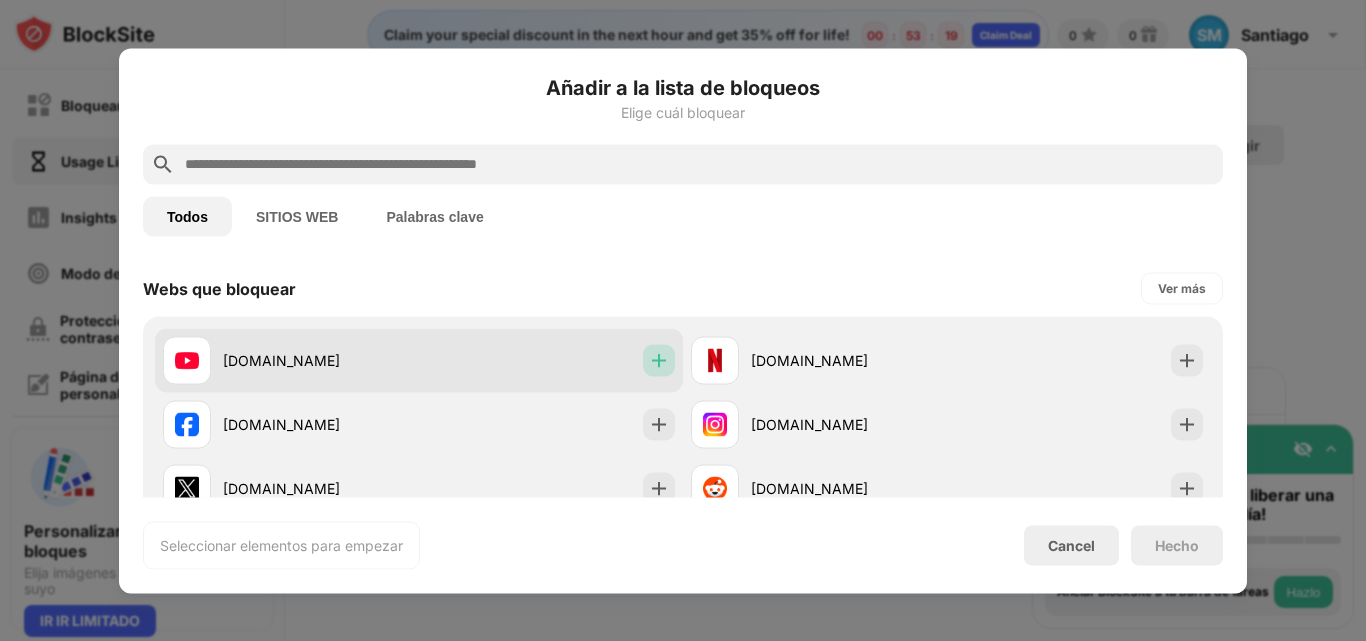 click at bounding box center [659, 360] 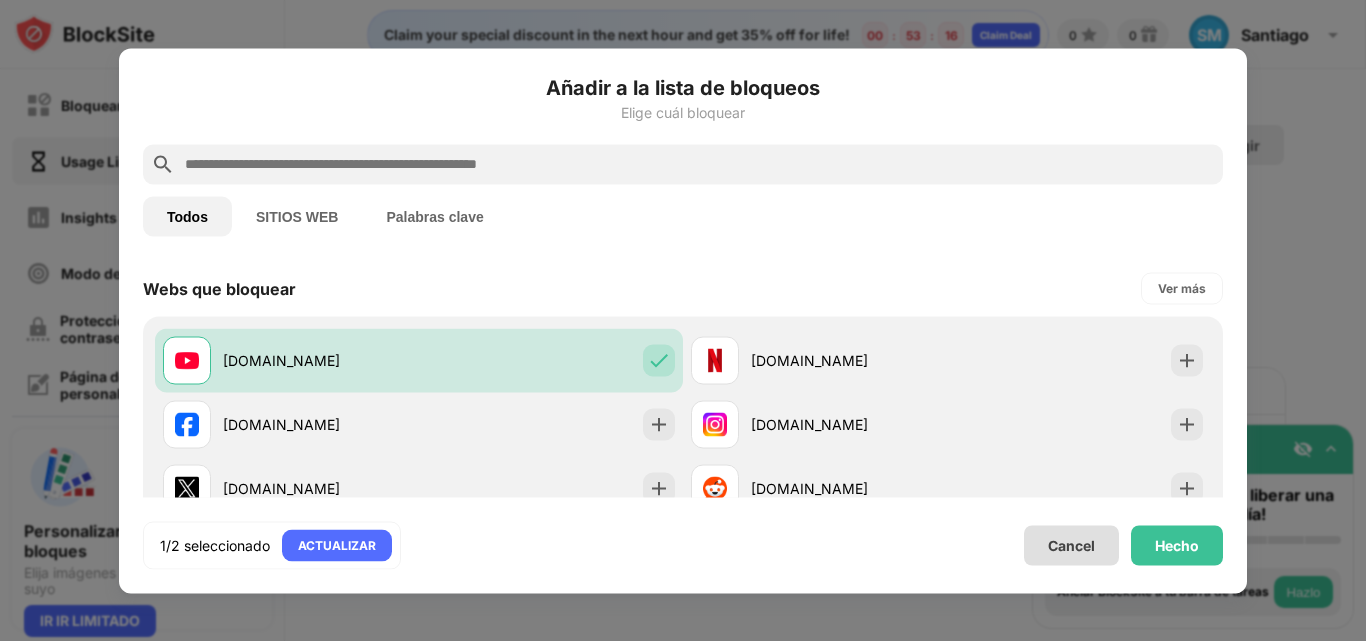 click on "Cancel" at bounding box center [1071, 545] 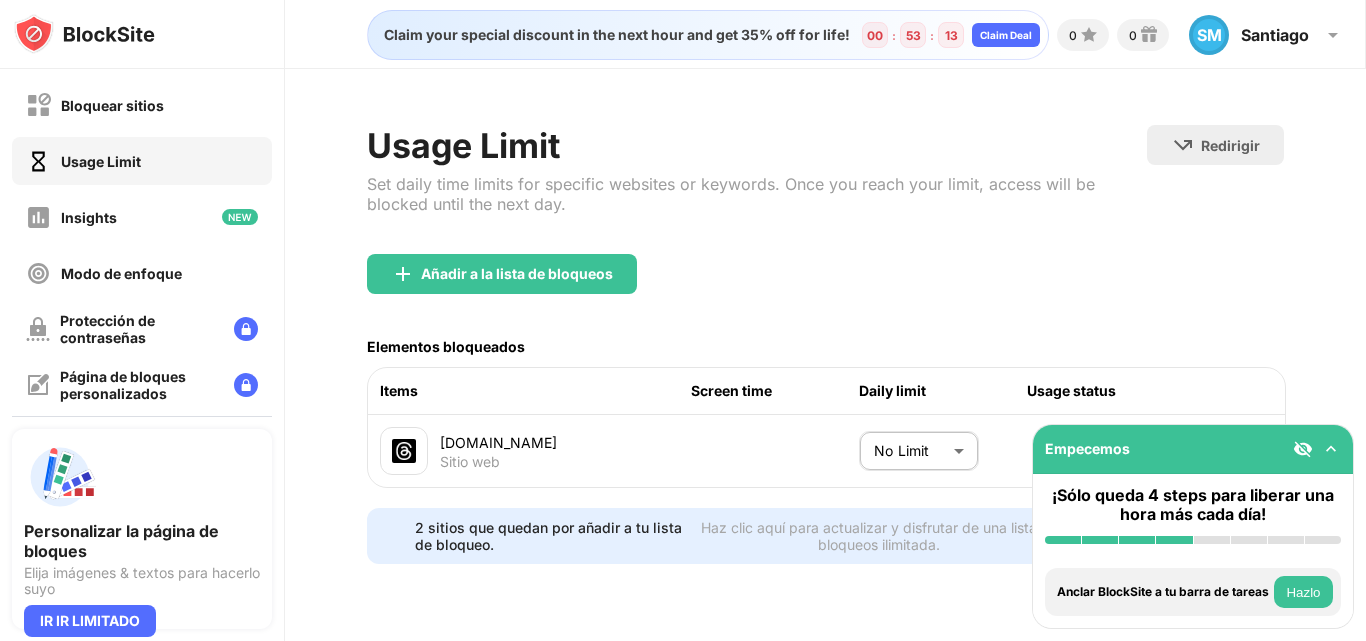click on "Usage Limit" at bounding box center (142, 161) 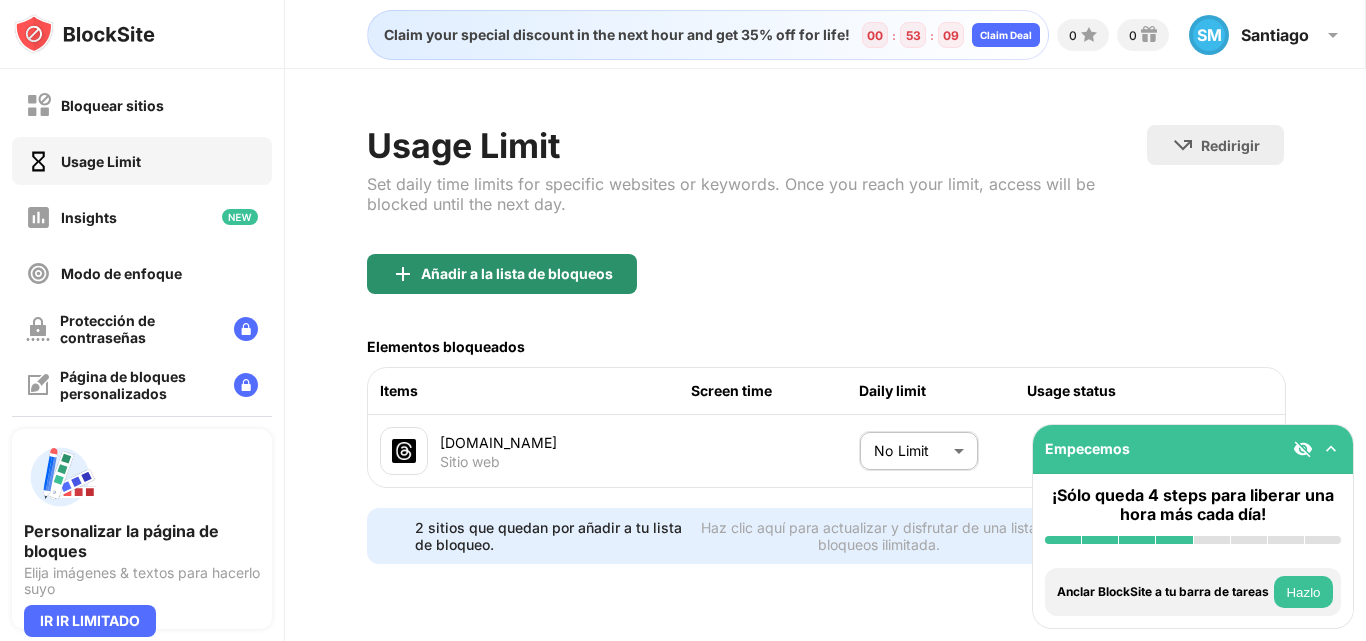 click on "Añadir a la lista de bloqueos" at bounding box center [502, 274] 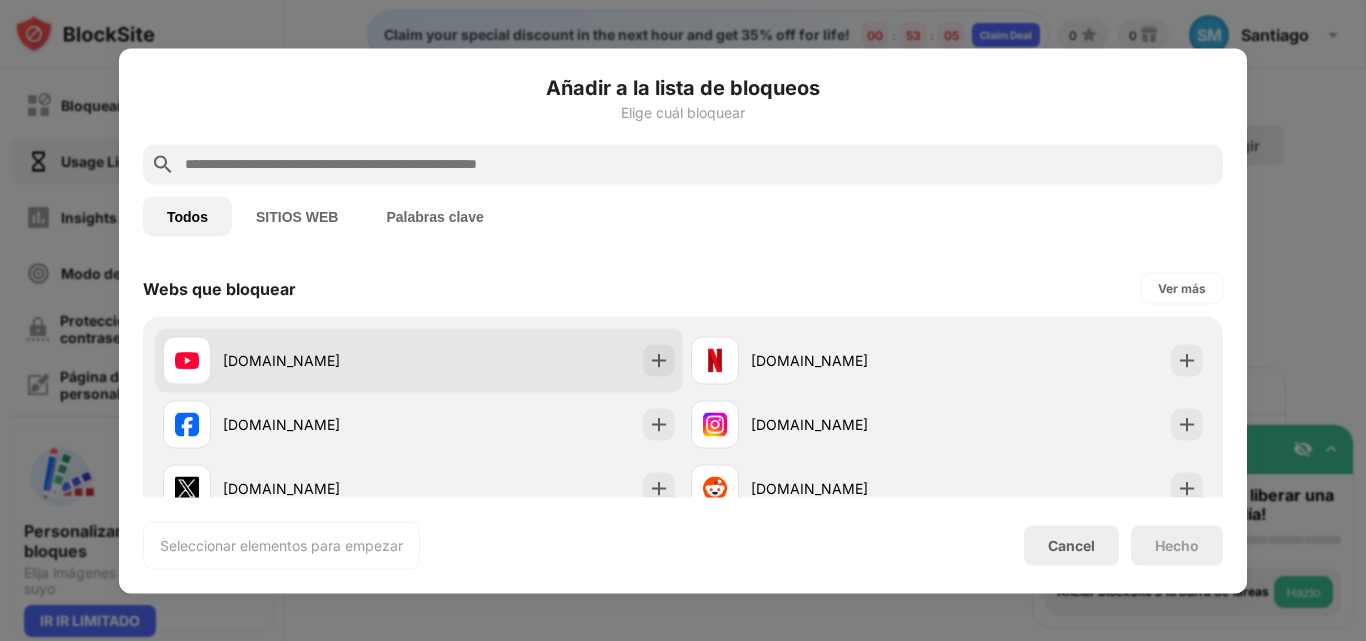click on "[DOMAIN_NAME]" at bounding box center [419, 360] 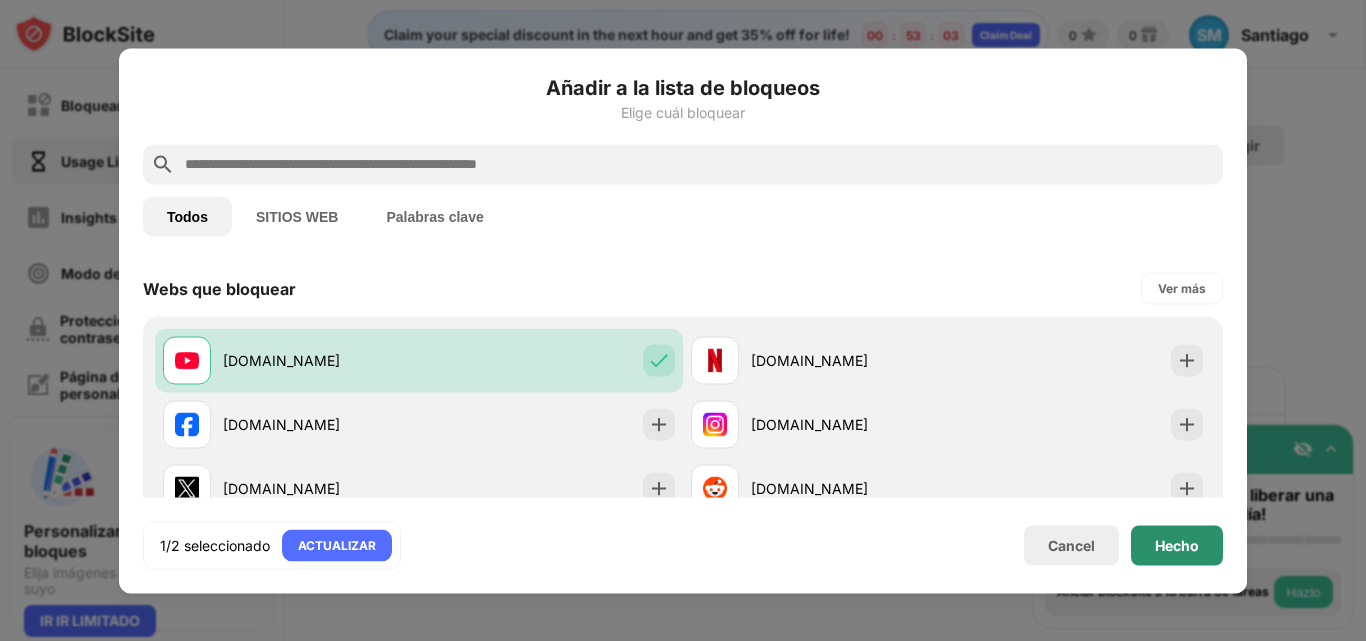 click on "Hecho" at bounding box center (1177, 545) 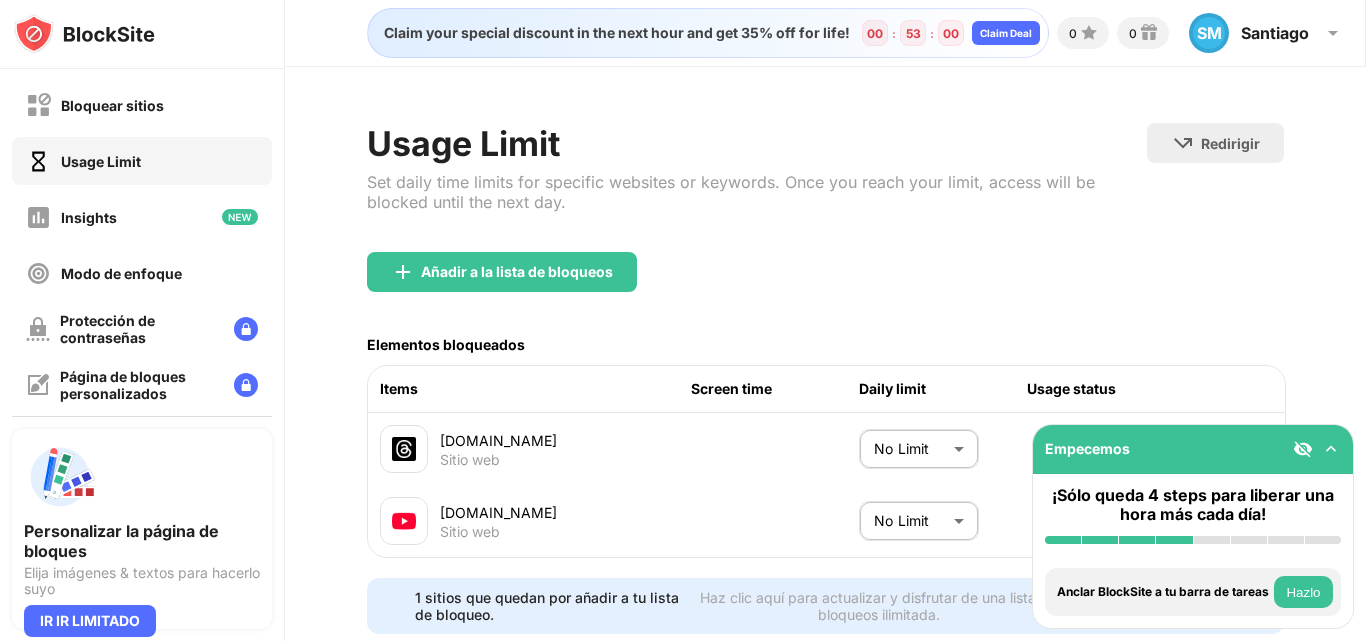 click on "Añadir a la lista de bloqueos" at bounding box center [825, 288] 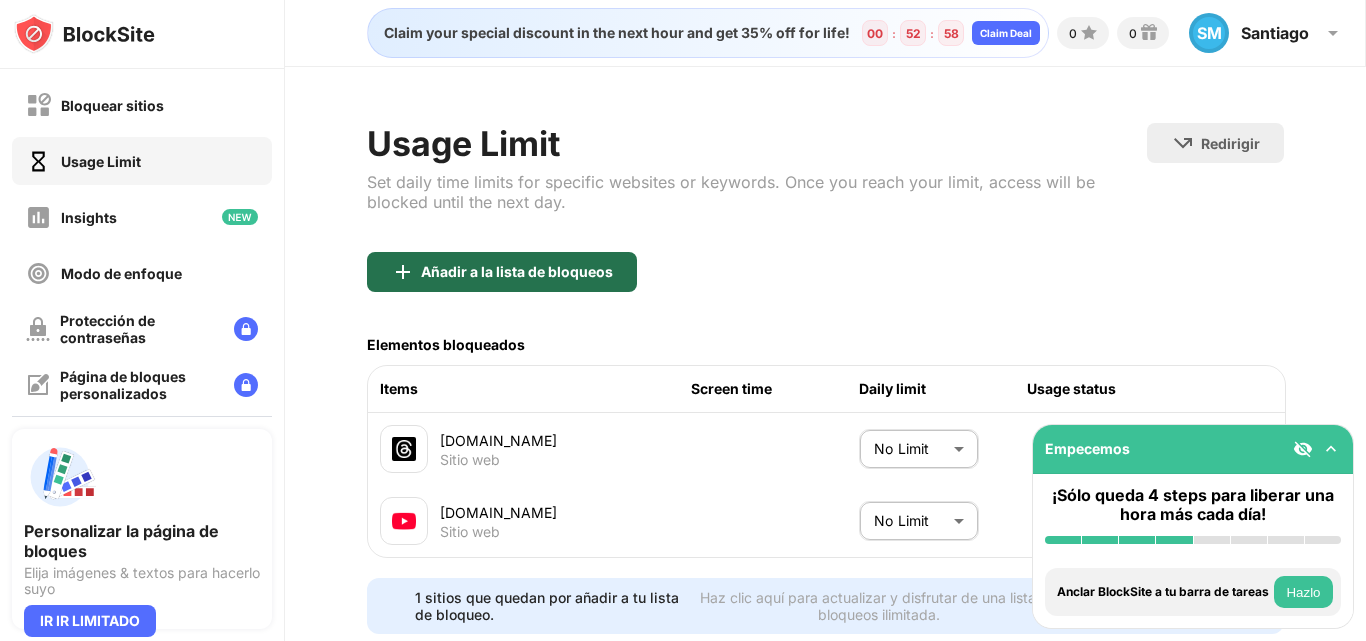 click on "Añadir a la lista de bloqueos" at bounding box center (517, 272) 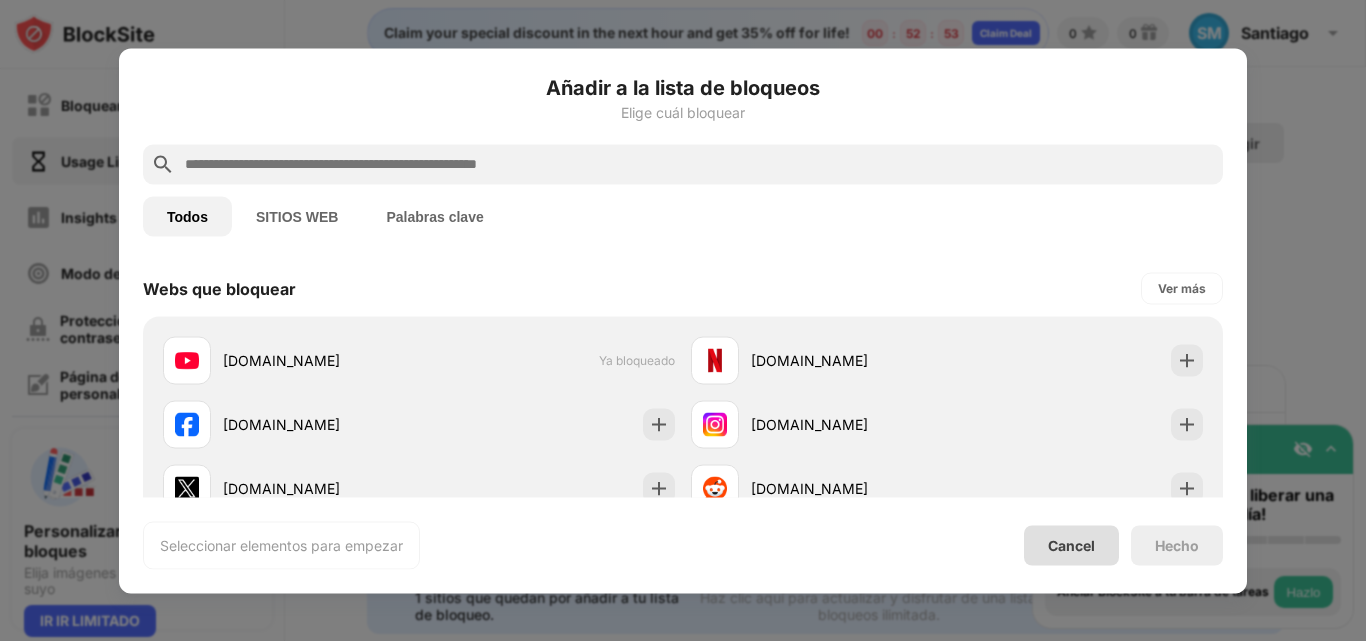 click on "Cancel" at bounding box center (1071, 545) 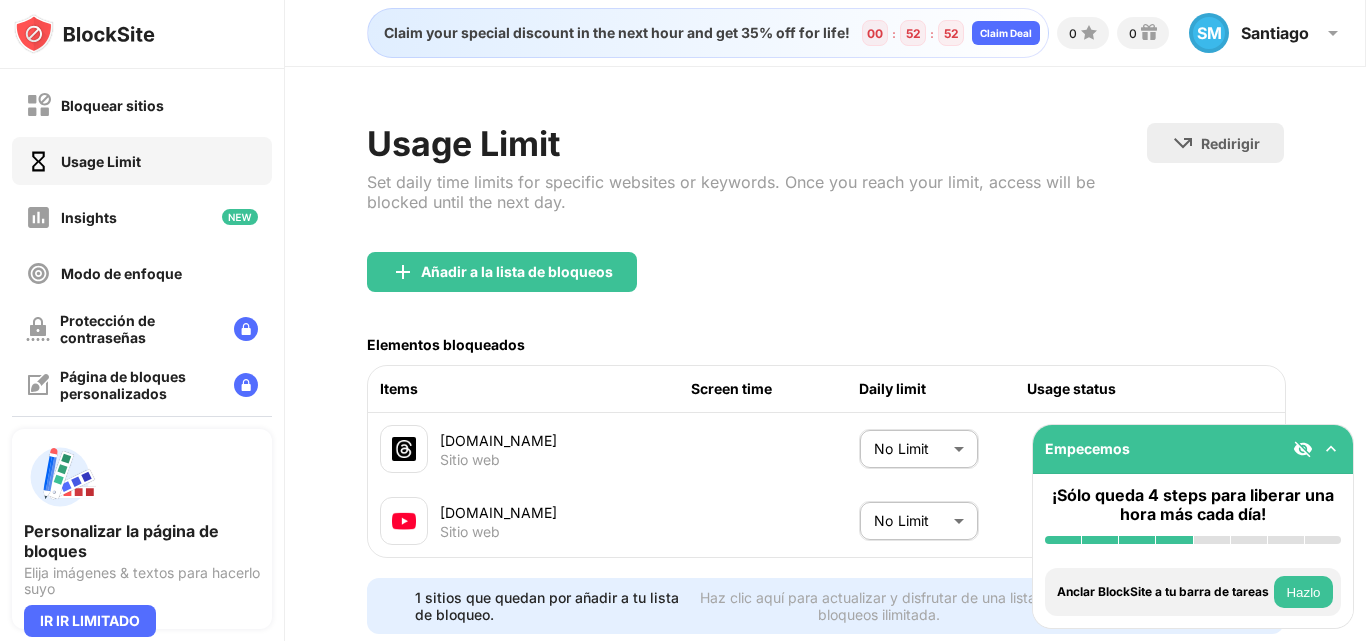 click on "Bloquear sitios Usage Limit Insights Modo de enfoque Protección de contraseñas Página de bloques personalizados Ajustes Acerca de Bloqueo Sincronizar con otros dispositivos Discapacitados Personalizar la página de bloques Elija imágenes & textos para hacerlo suyo IR IR LIMITADO Empecemos ¡Sólo queda 4 steps para liberar una hora más cada día! Instalar BlockSite Activar bloqueo por categoría Agrega al menos 1 sitio web a tu lista de bloqueo Obtén sugerencias de productividad personalizadas Anclar BlockSite a tu barra de tareas Hazlo Comprueba tu productividad Hazlo Prueba a visitar un sitio de tu lista de bloqueo Hazlo Consigue gratis nuestra aplicación móvil Hazlo Claim your special discount in the next hour and get 35% off for life! 00 : 52 : 52 Claim Deal 0 0 SM Santiago SM Santiago Moreno View Account Insights Premium Rewards Settings Support Log Out Usage Limit Set daily time limits for specific websites or keywords. Once you reach your limit, access will be blocked until the next day. Items" at bounding box center [683, 320] 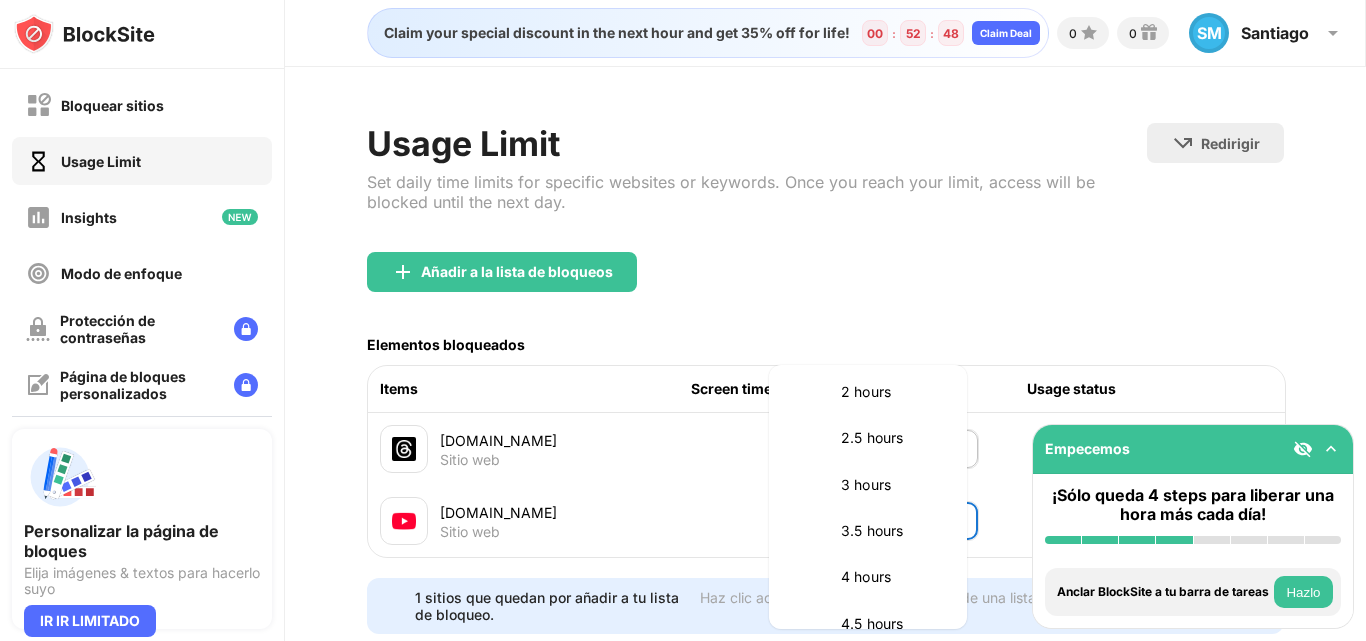 scroll, scrollTop: 706, scrollLeft: 0, axis: vertical 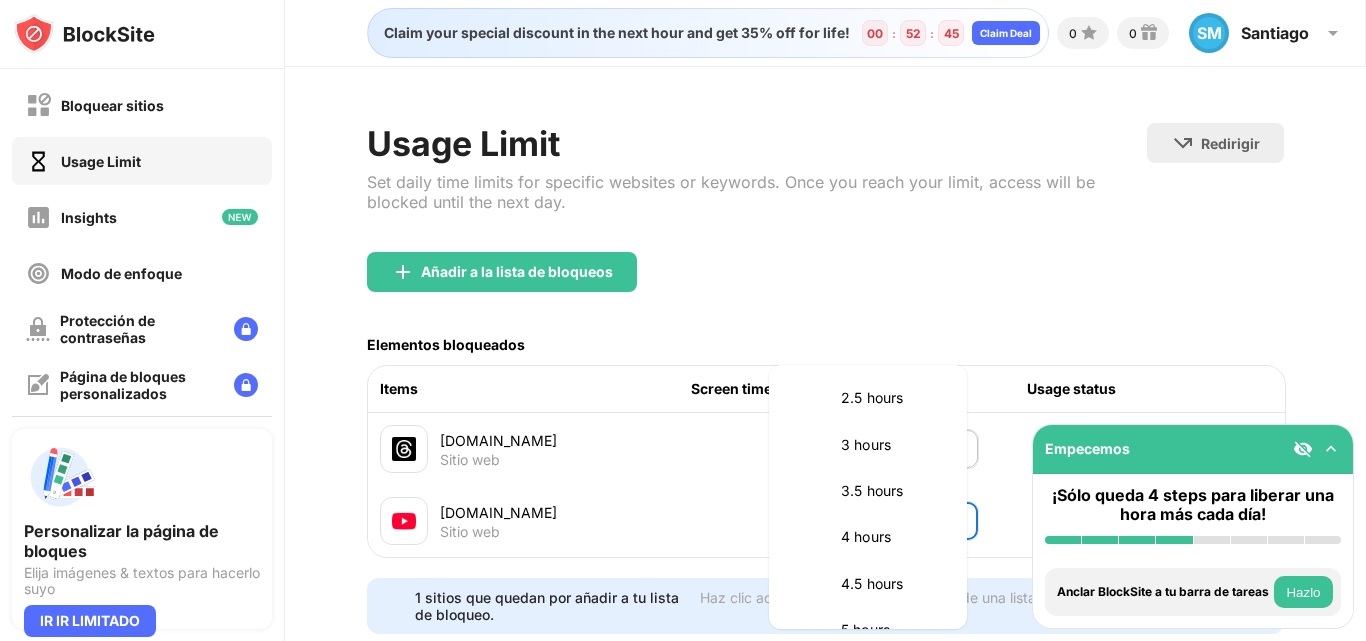 click on "2.5 hours" at bounding box center (892, 398) 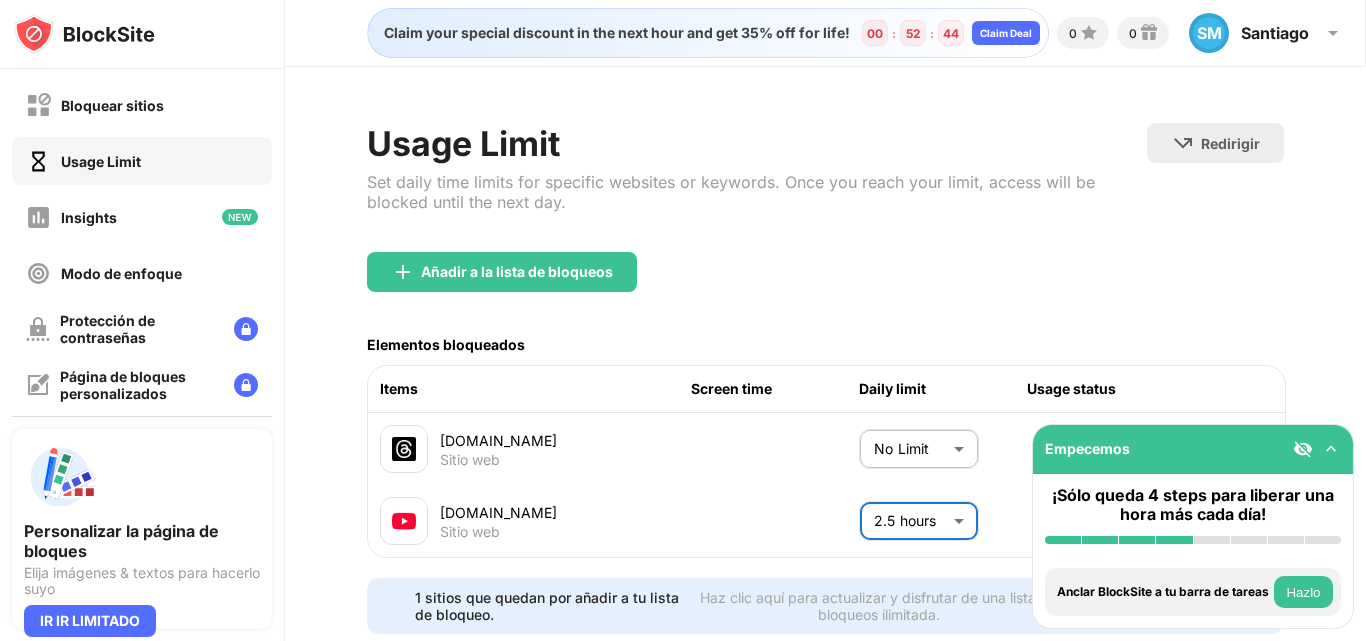 click on "Bloquear sitios Usage Limit Insights Modo de enfoque Protección de contraseñas Página de bloques personalizados Ajustes Acerca de Bloqueo Sincronizar con otros dispositivos Discapacitados Personalizar la página de bloques Elija imágenes & textos para hacerlo suyo IR IR LIMITADO Empecemos ¡Sólo queda 4 steps para liberar una hora más cada día! Instalar BlockSite Activar bloqueo por categoría Agrega al menos 1 sitio web a tu lista de bloqueo Obtén sugerencias de productividad personalizadas Anclar BlockSite a tu barra de tareas Hazlo Comprueba tu productividad Hazlo Prueba a visitar un sitio de tu lista de bloqueo Hazlo Consigue gratis nuestra aplicación móvil Hazlo Claim your special discount in the next hour and get 35% off for life! 00 : 52 : 44 Claim Deal 0 0 SM Santiago SM Santiago Moreno View Account Insights Premium Rewards Settings Support Log Out Usage Limit Set daily time limits for specific websites or keywords. Once you reach your limit, access will be blocked until the next day. Items" at bounding box center (683, 320) 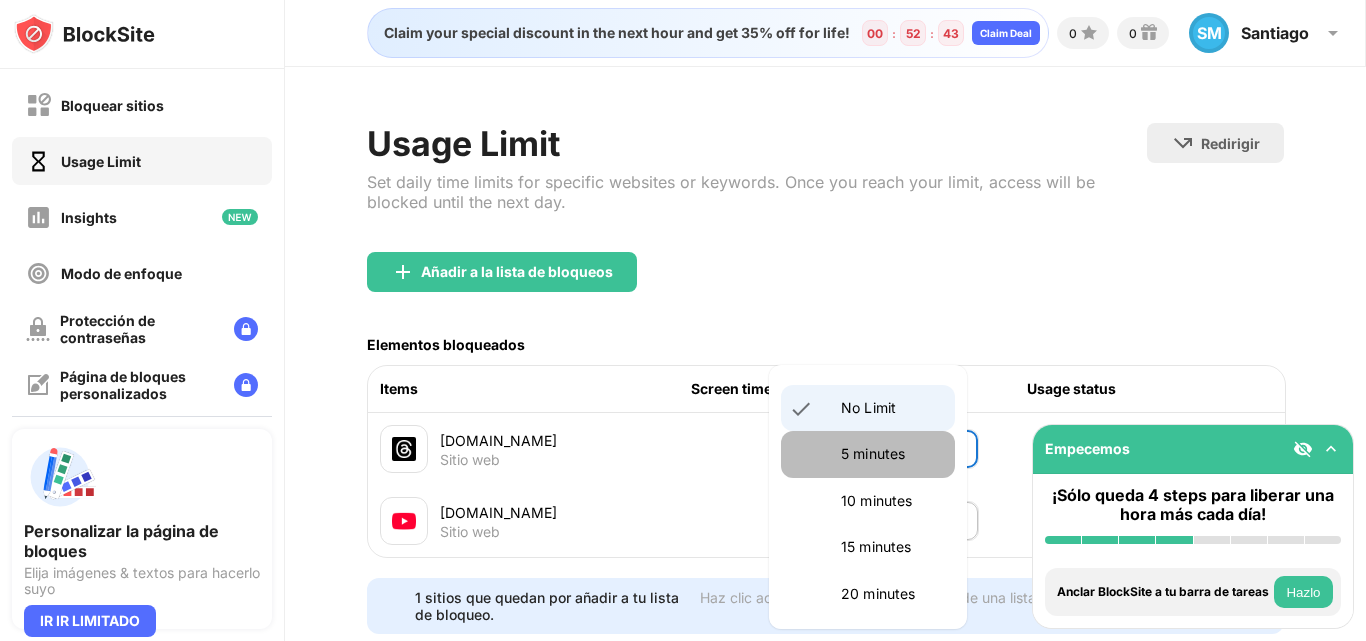click on "5 minutes" at bounding box center (892, 454) 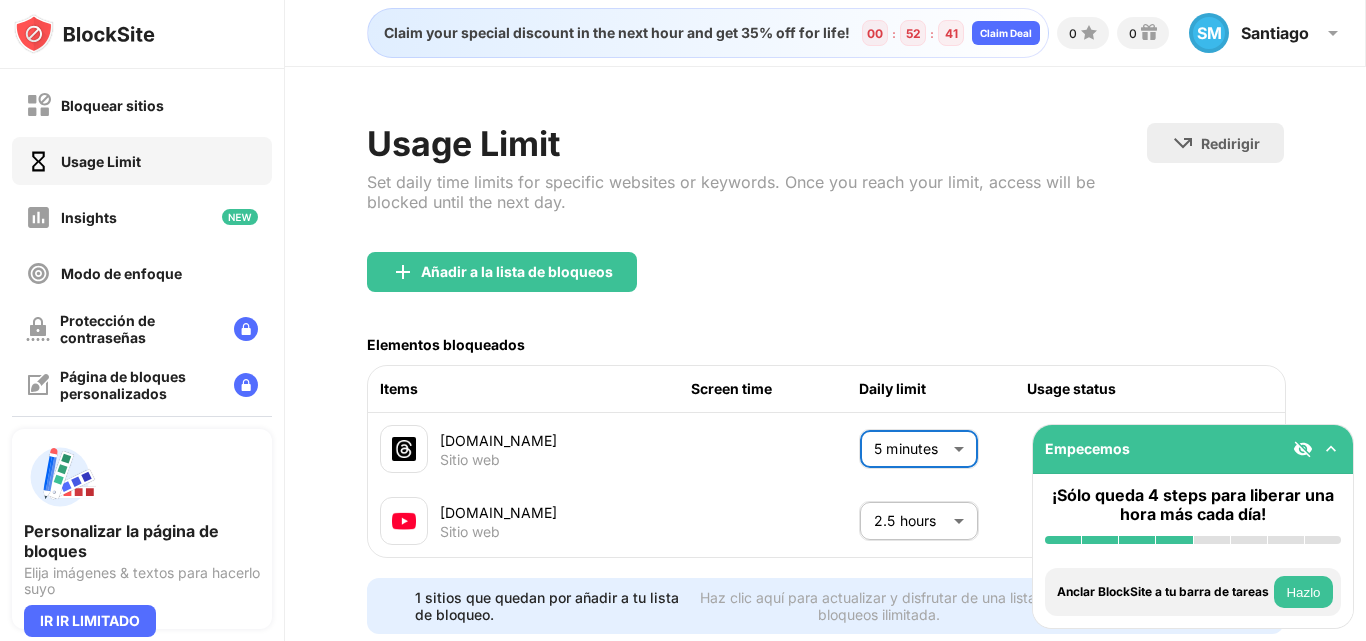 click on "Bloquear sitios Usage Limit Insights Modo de enfoque Protección de contraseñas Página de bloques personalizados Ajustes Acerca de Bloqueo Sincronizar con otros dispositivos Discapacitados Personalizar la página de bloques Elija imágenes & textos para hacerlo suyo IR IR LIMITADO Empecemos ¡Sólo queda 4 steps para liberar una hora más cada día! Instalar BlockSite Activar bloqueo por categoría Agrega al menos 1 sitio web a tu lista de bloqueo Obtén sugerencias de productividad personalizadas Anclar BlockSite a tu barra de tareas Hazlo Comprueba tu productividad Hazlo Prueba a visitar un sitio de tu lista de bloqueo Hazlo Consigue gratis nuestra aplicación móvil Hazlo Claim your special discount in the next hour and get 35% off for life! 00 : 52 : 41 Claim Deal 0 0 SM Santiago SM Santiago Moreno View Account Insights Premium Rewards Settings Support Log Out Usage Limit Set daily time limits for specific websites or keywords. Once you reach your limit, access will be blocked until the next day. Items" at bounding box center (683, 320) 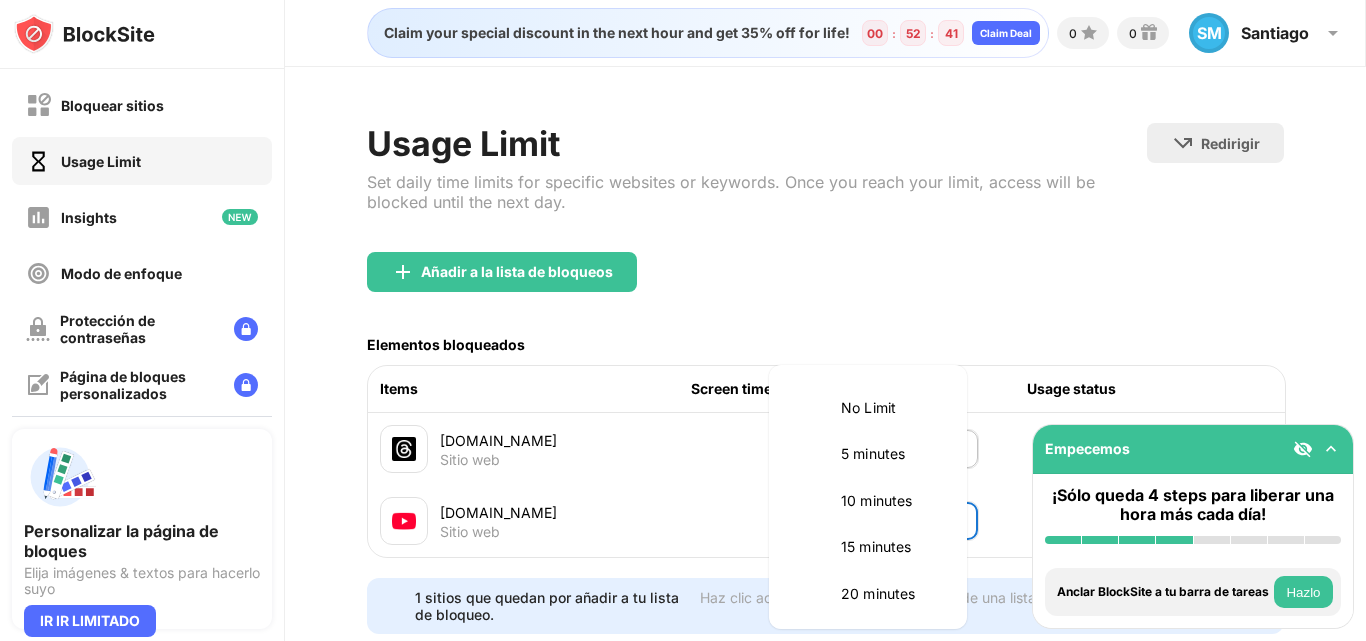 scroll, scrollTop: 607, scrollLeft: 0, axis: vertical 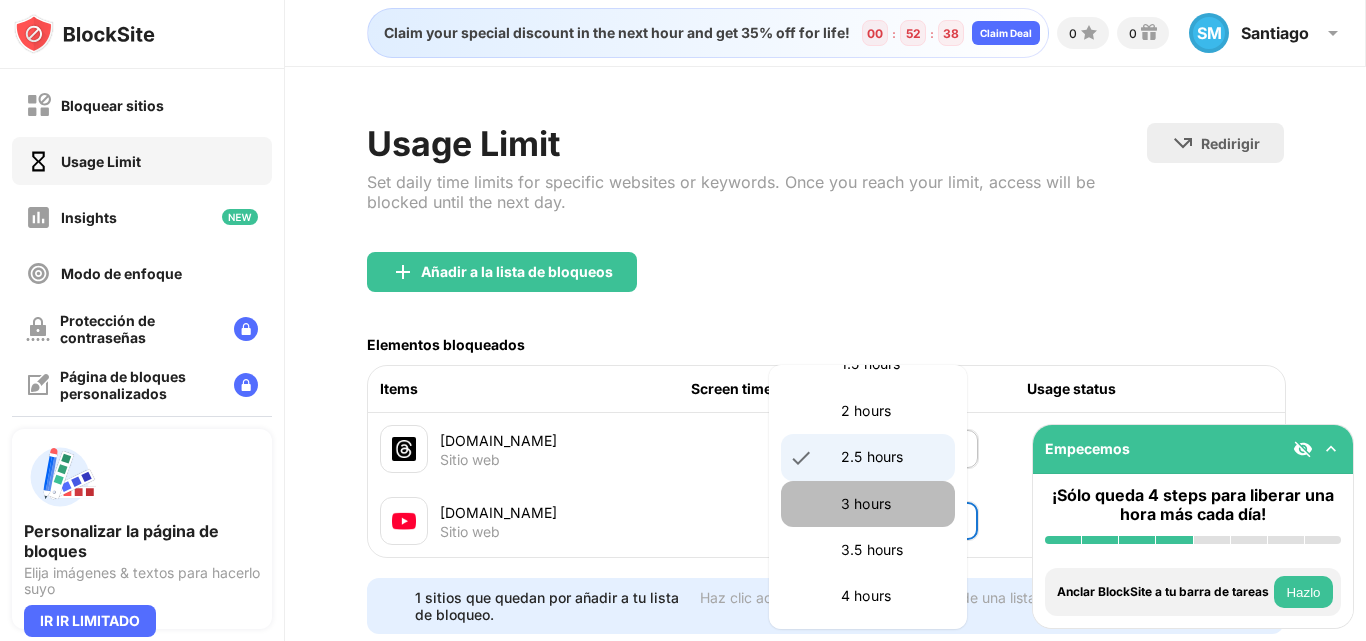 click on "3 hours" at bounding box center (892, 504) 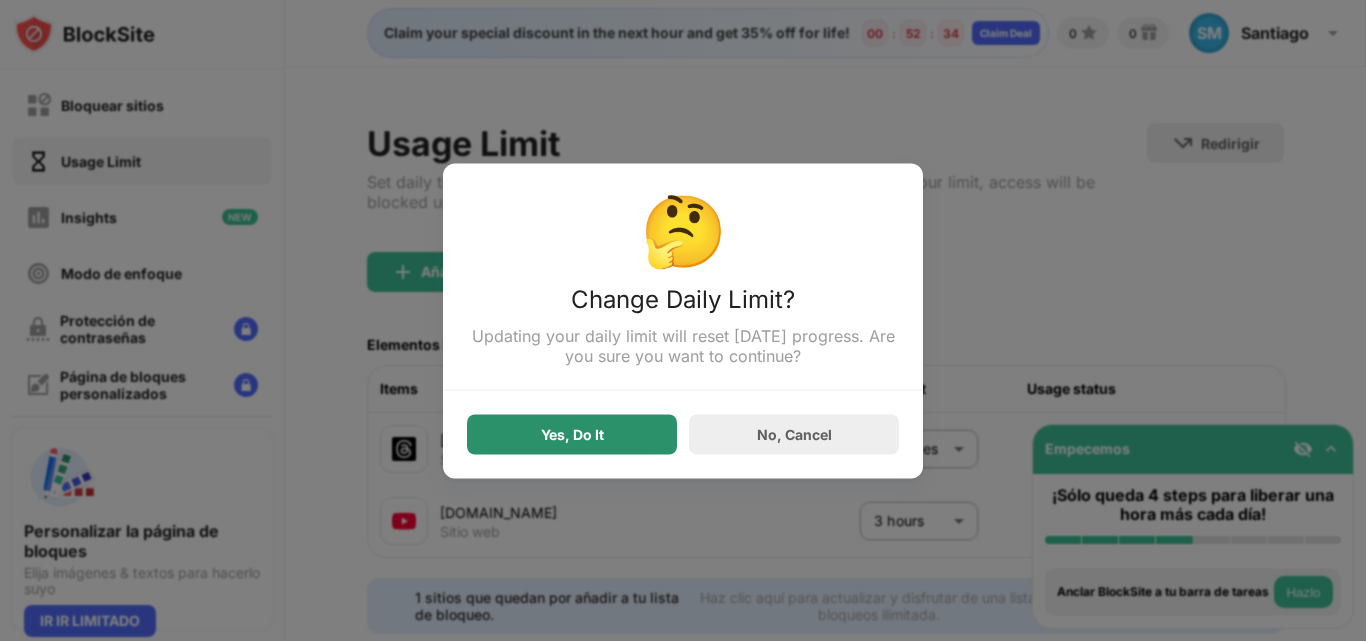 click on "Yes, Do It" at bounding box center (572, 434) 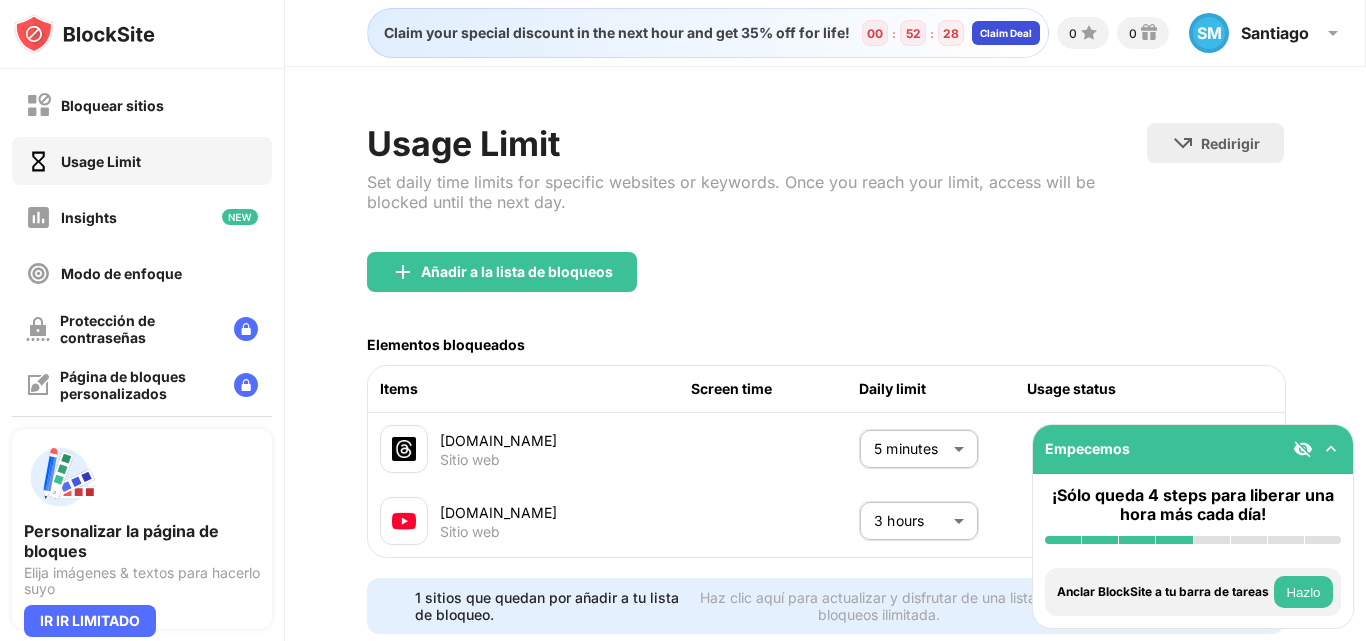 click on "Claim Deal" at bounding box center (1006, 33) 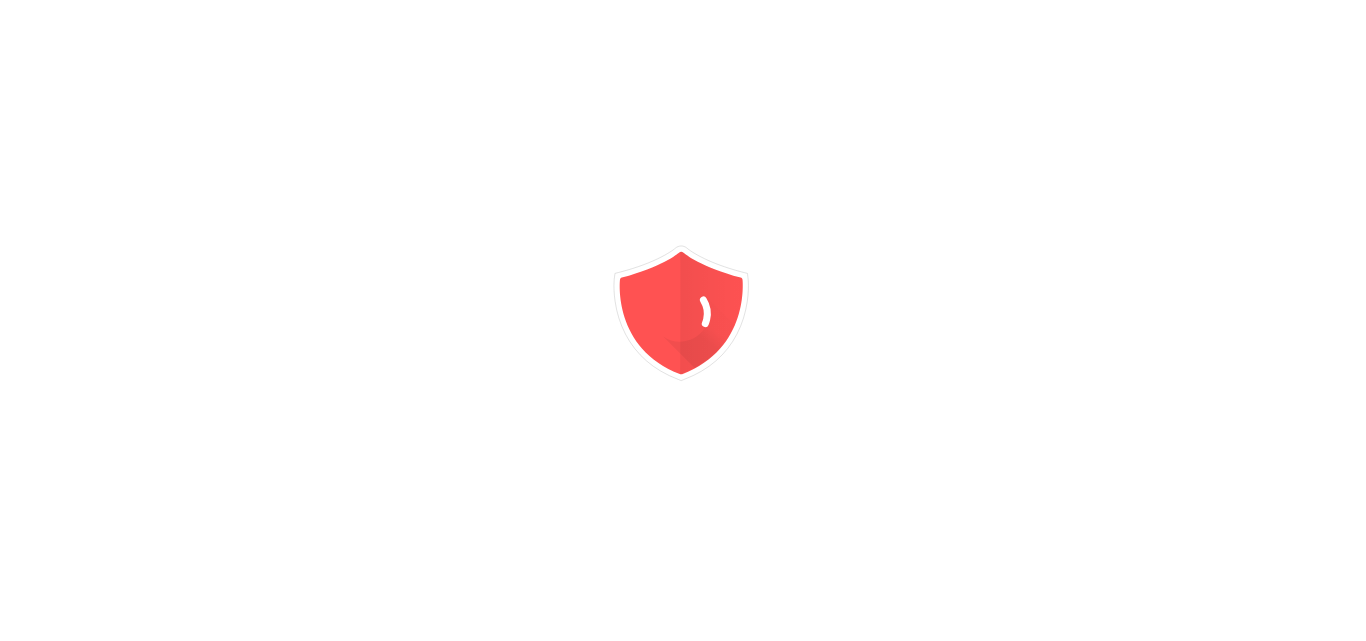 scroll, scrollTop: 0, scrollLeft: 0, axis: both 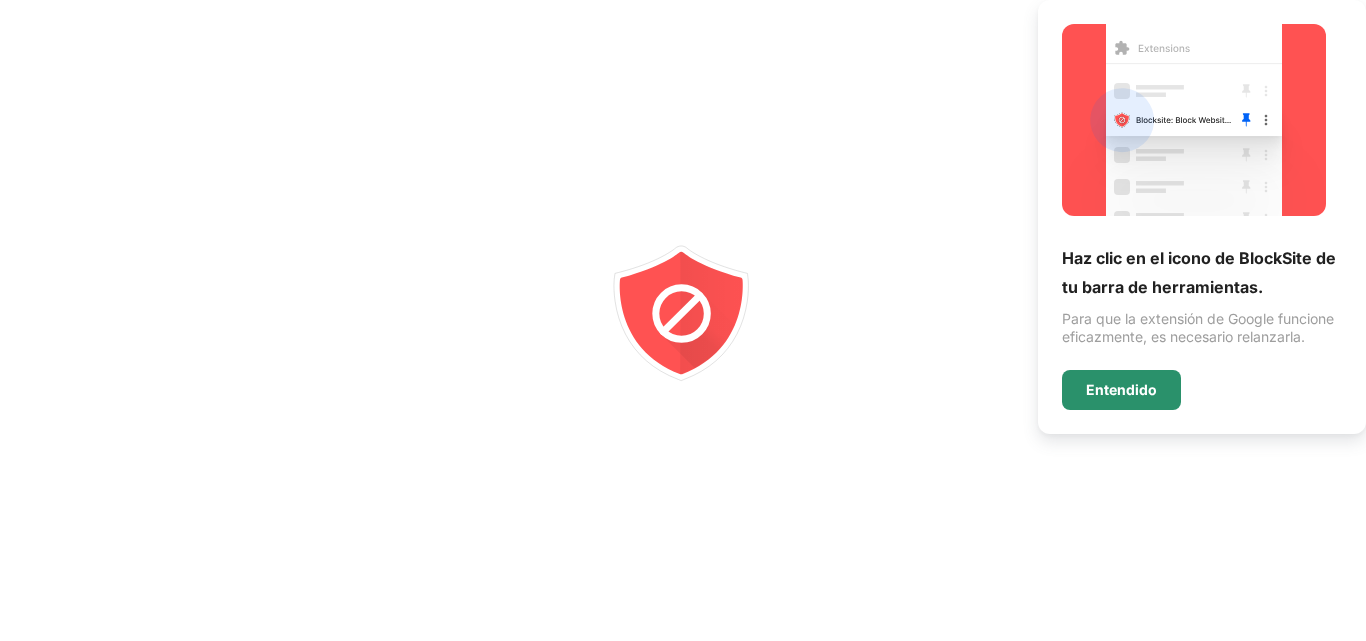 click on "Entendido" at bounding box center (1121, 390) 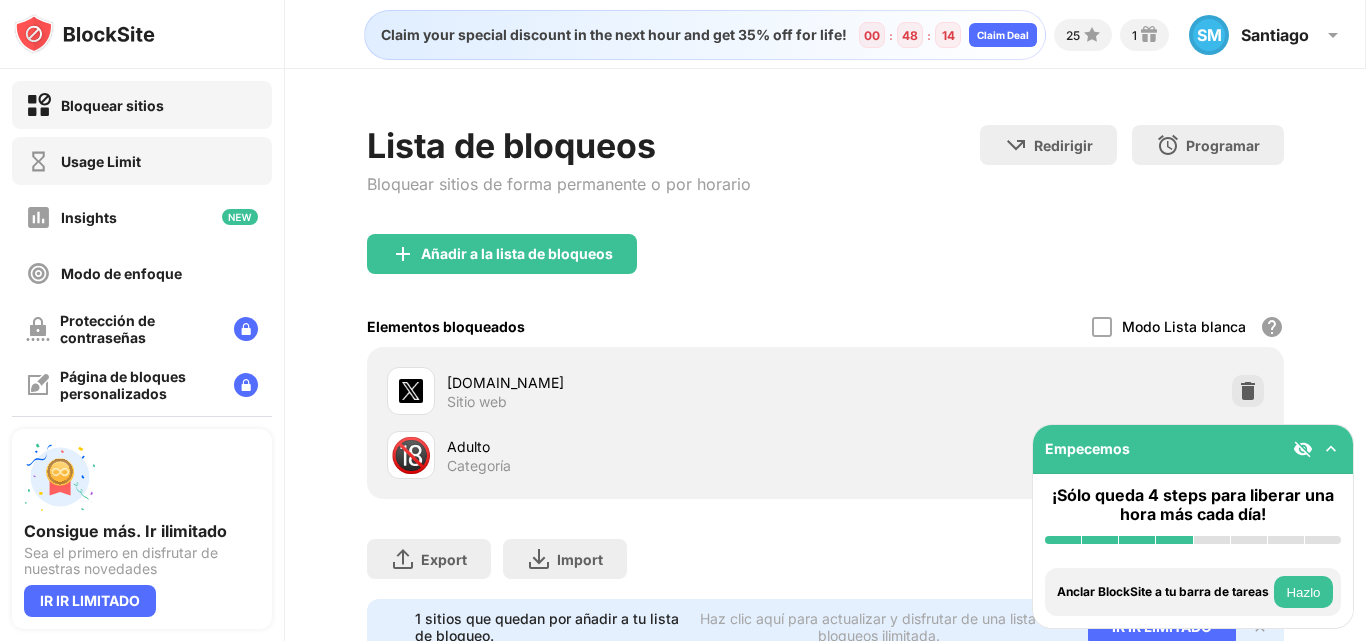 click on "Usage Limit" at bounding box center [142, 161] 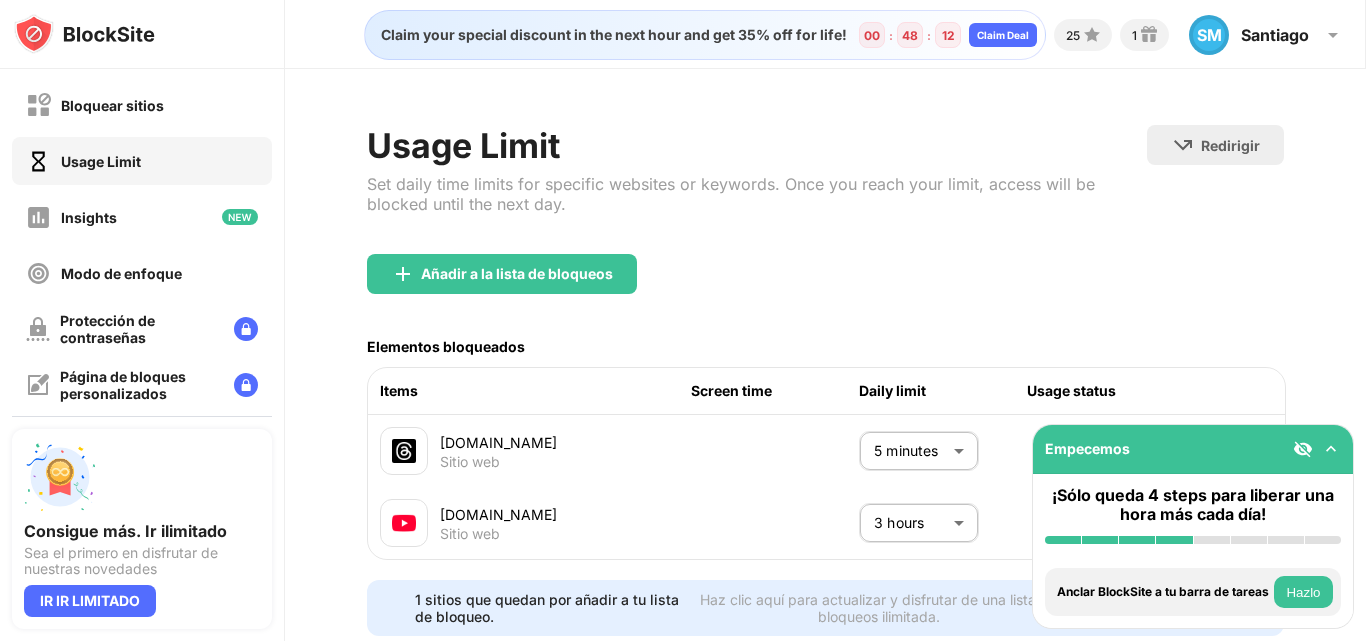 click on "Bloquear sitios Usage Limit Insights Modo de enfoque Protección de contraseñas Página de bloques personalizados Ajustes Acerca de Bloqueo Sincronizar con otros dispositivos Discapacitados Consigue más. Ir ilimitado Sea el primero en disfrutar de nuestras novedades IR IR LIMITADO Empecemos ¡Sólo queda 4 steps para liberar una hora más cada día! Instalar BlockSite Activar bloqueo por categoría Agrega al menos 1 sitio web a tu lista de bloqueo Obtén sugerencias de productividad personalizadas Anclar BlockSite a tu barra de tareas Hazlo Comprueba tu productividad Hazlo Prueba a visitar un sitio de tu lista de bloqueo Hazlo Consigue gratis nuestra aplicación móvil Hazlo Claim your special discount in the next hour and get 35% off for life! 00 : 48 : 12 Claim Deal 25 1 SM Santiago SM [PERSON_NAME] View Account Insights Premium Rewards Settings Support Log Out Usage Limit Set daily time limits for specific websites or keywords. Once you reach your limit, access will be blocked until the next day. Items" at bounding box center [683, 320] 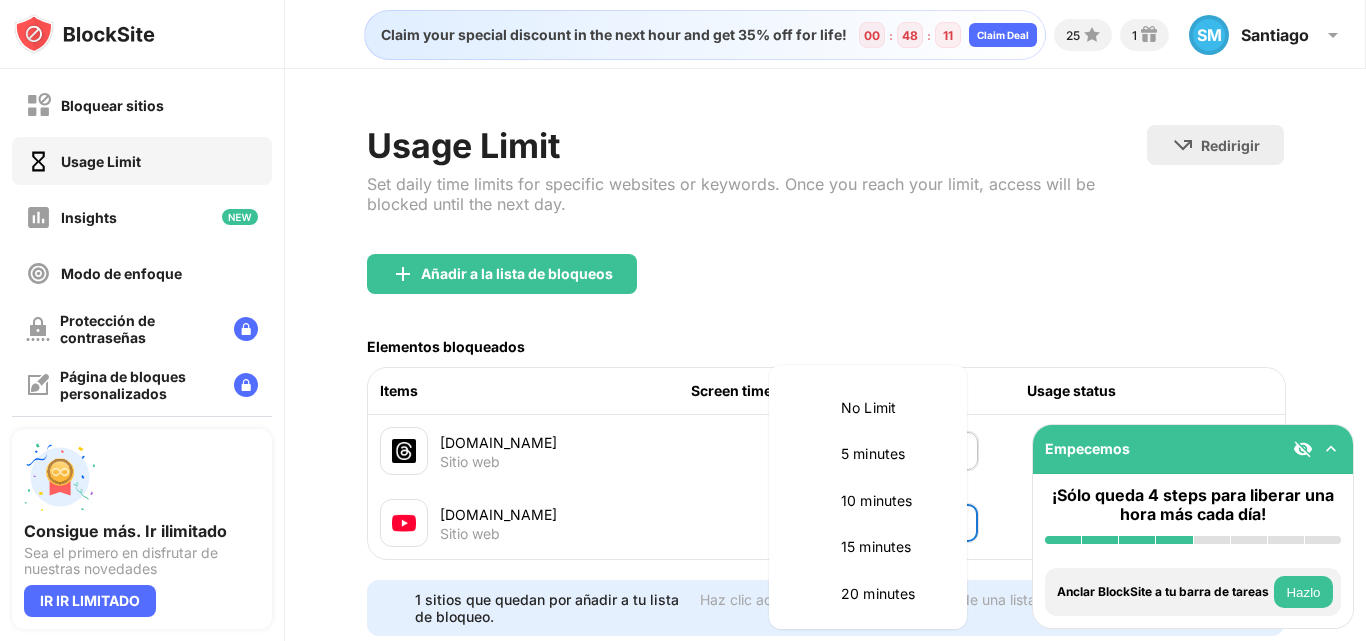 scroll, scrollTop: 654, scrollLeft: 0, axis: vertical 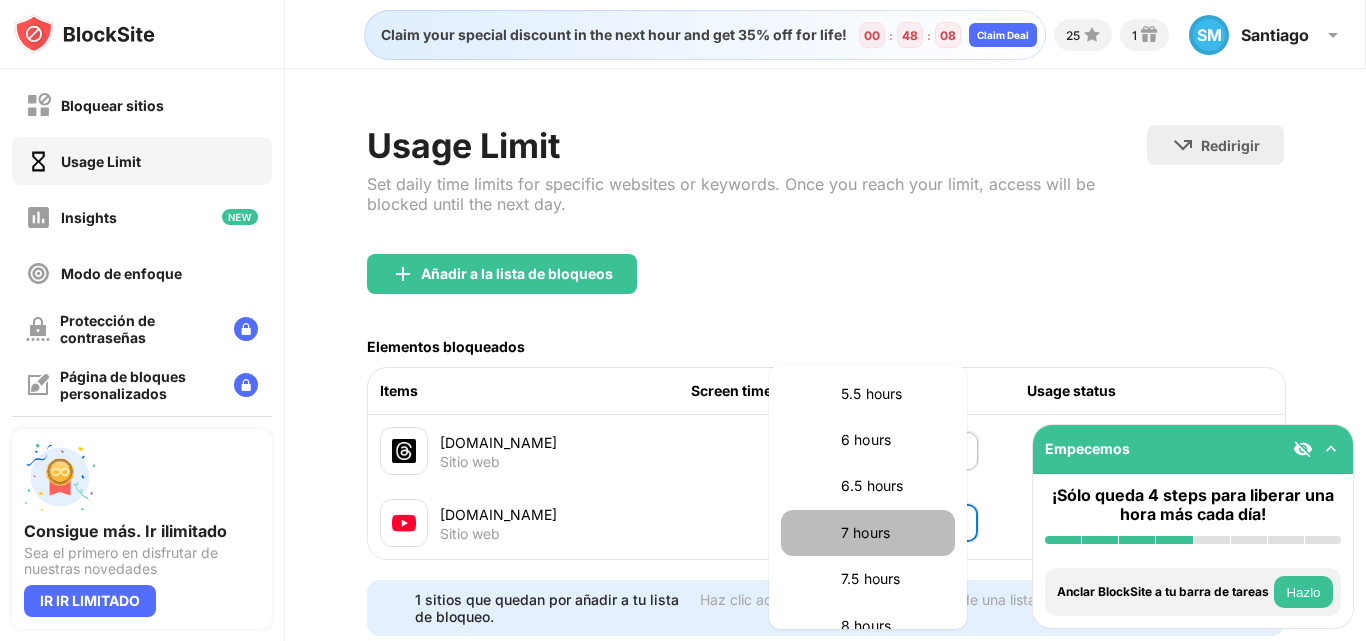 click on "7 hours" at bounding box center [892, 533] 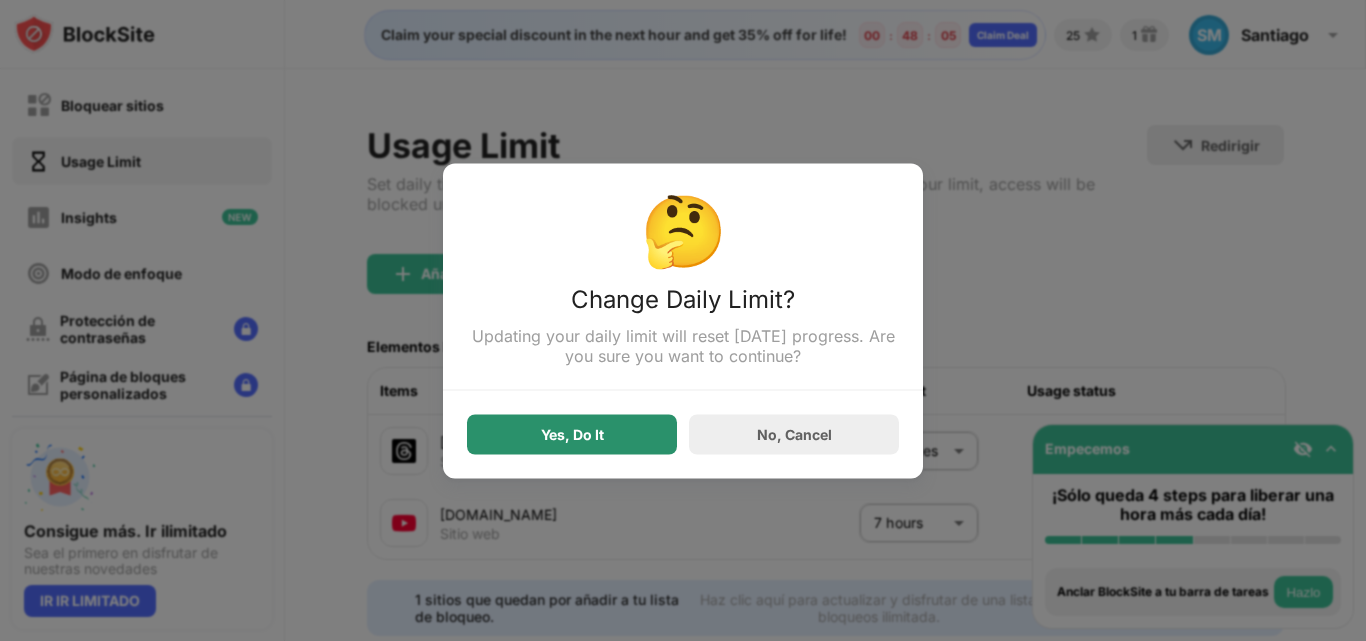 click on "Yes, Do It" at bounding box center (572, 434) 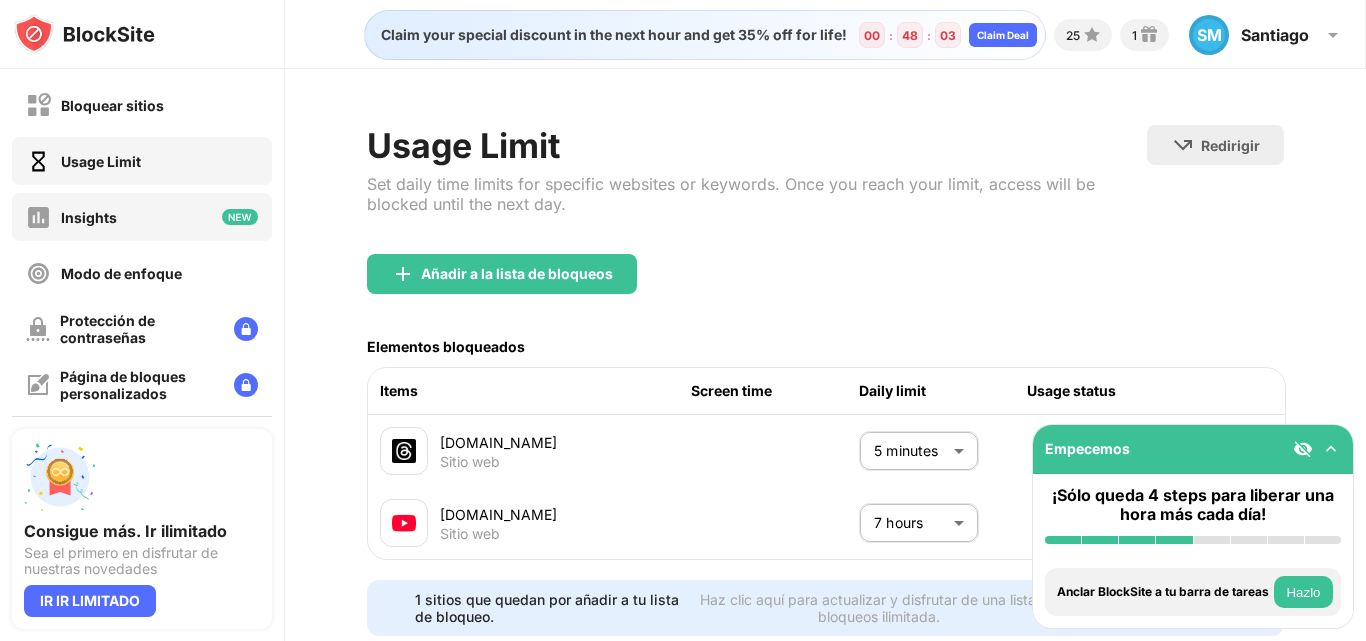 click on "Insights" at bounding box center (142, 217) 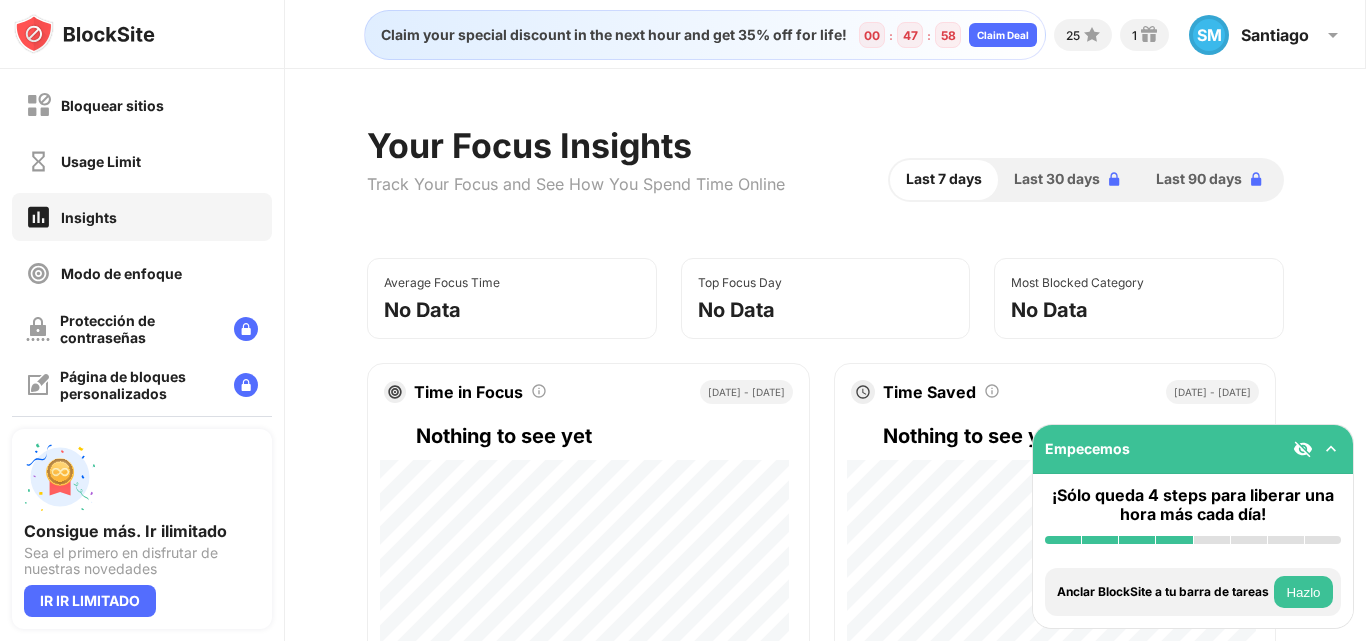 scroll, scrollTop: 548, scrollLeft: 0, axis: vertical 